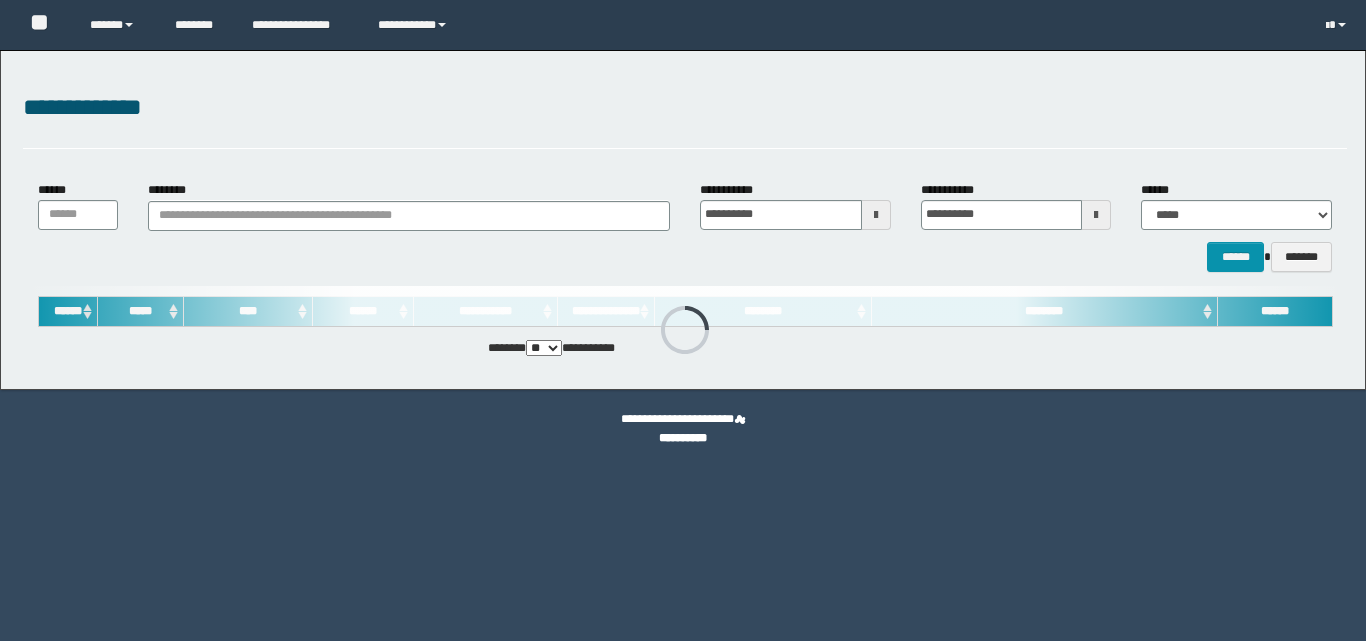 scroll, scrollTop: 0, scrollLeft: 0, axis: both 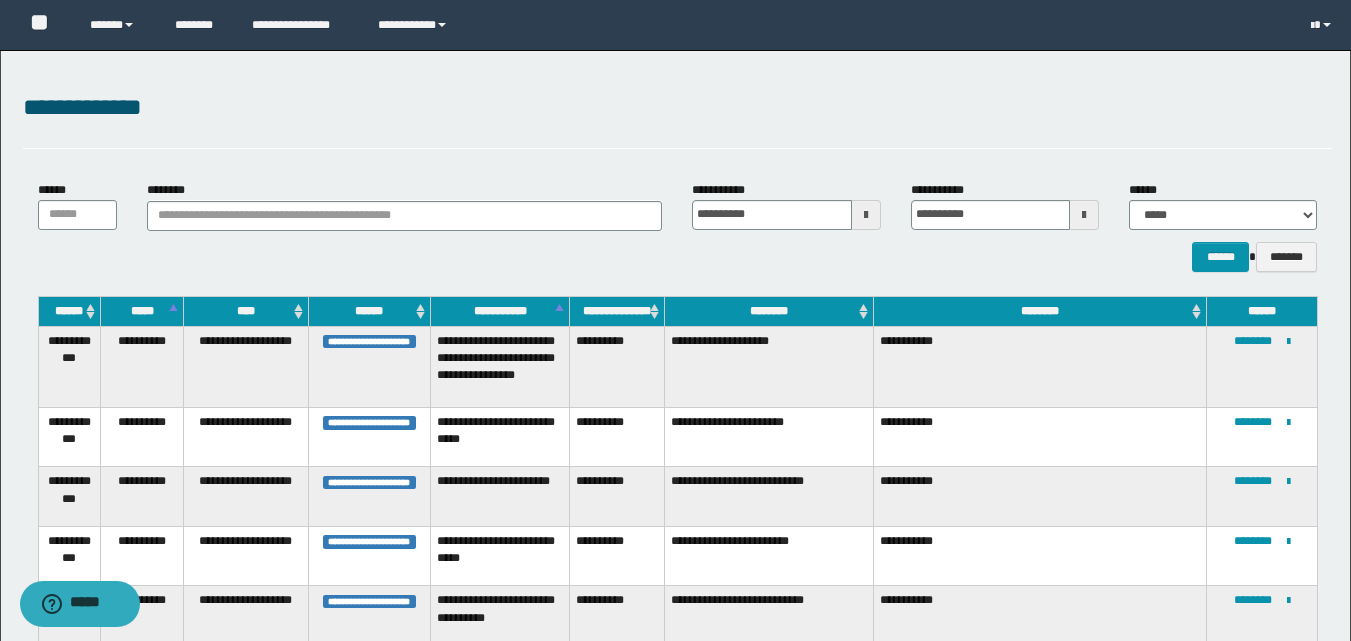 click at bounding box center [866, 215] 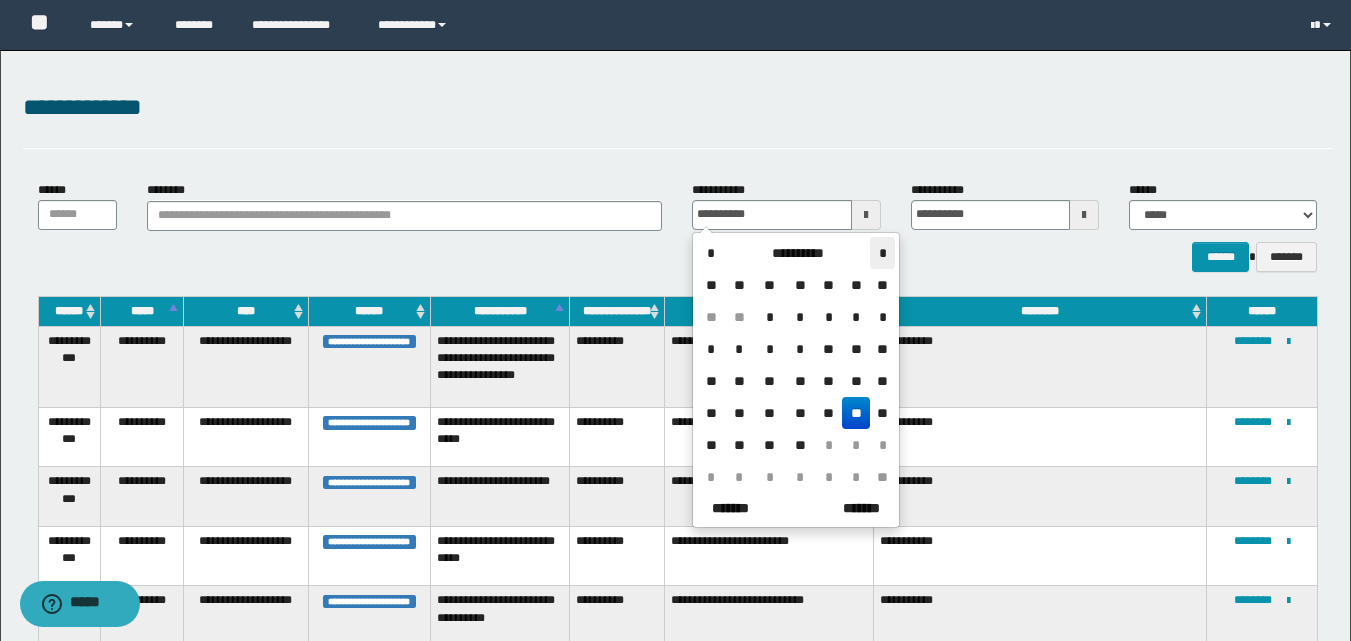 click on "*" at bounding box center (882, 253) 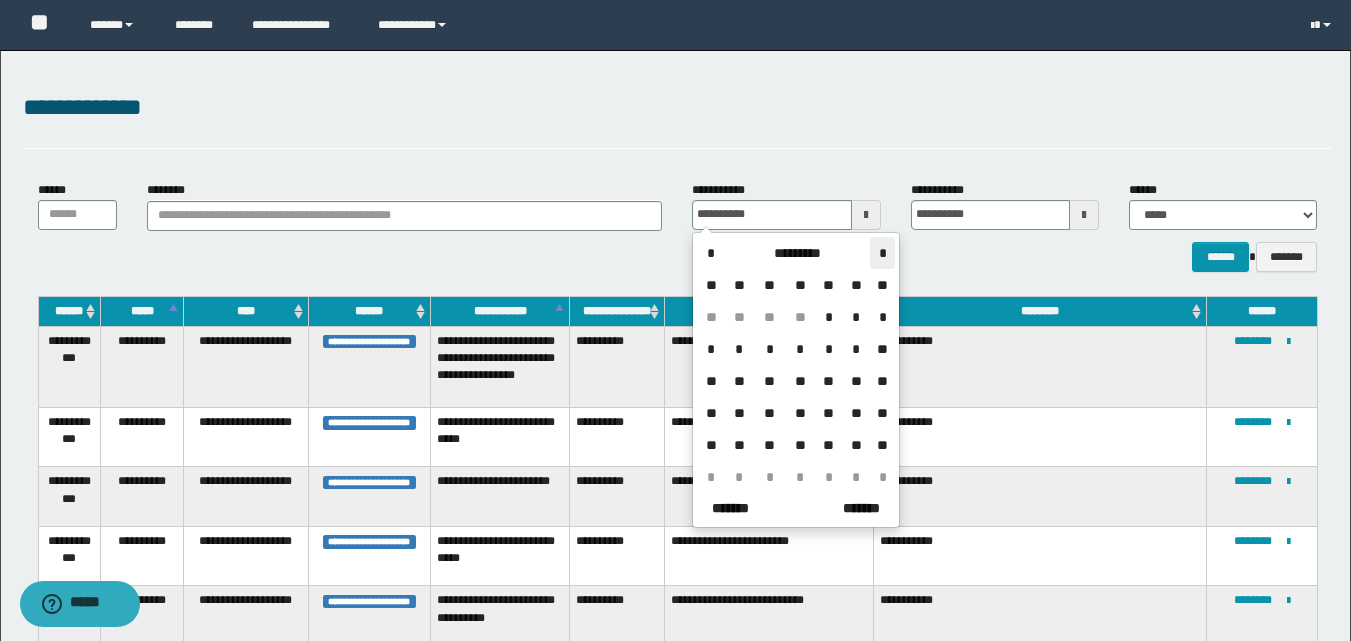 click on "*" at bounding box center (882, 253) 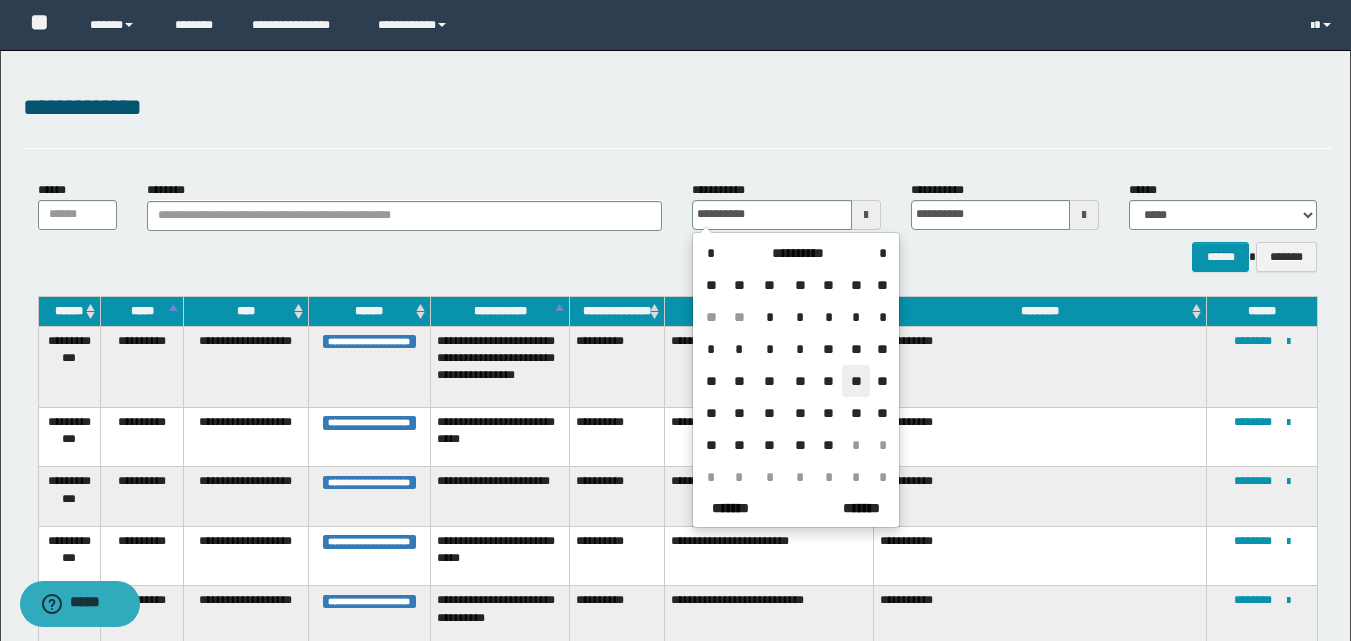 click on "**" at bounding box center (856, 381) 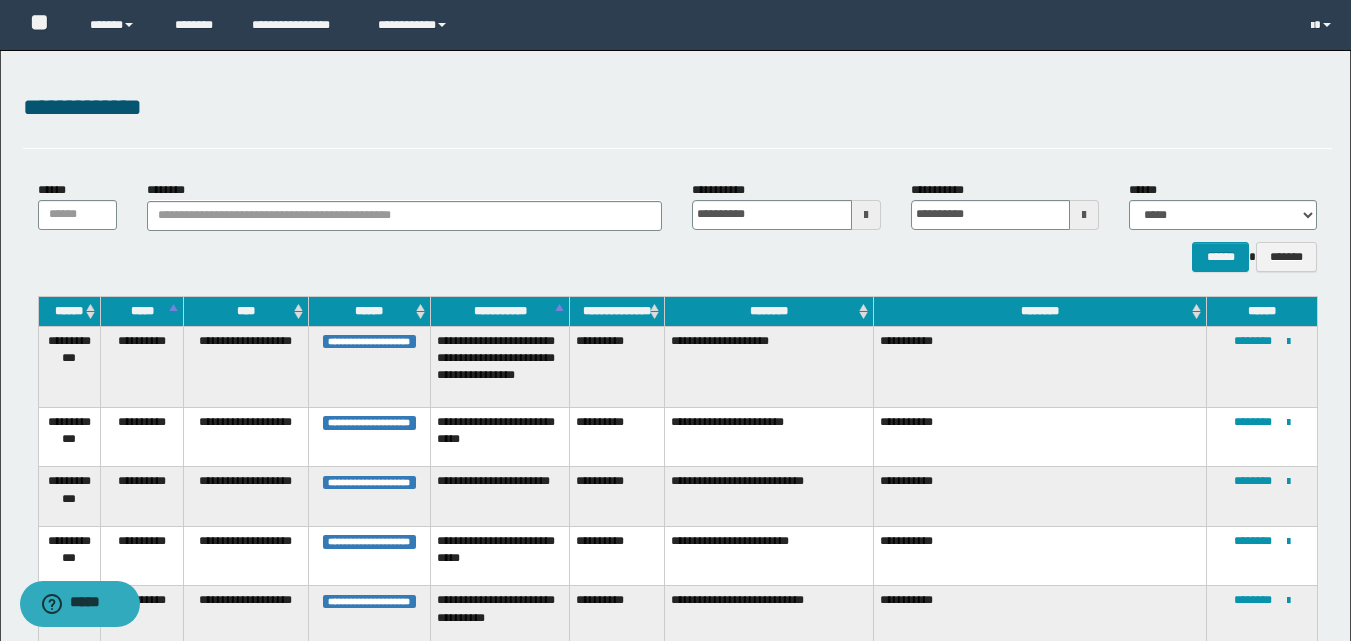click at bounding box center [1084, 215] 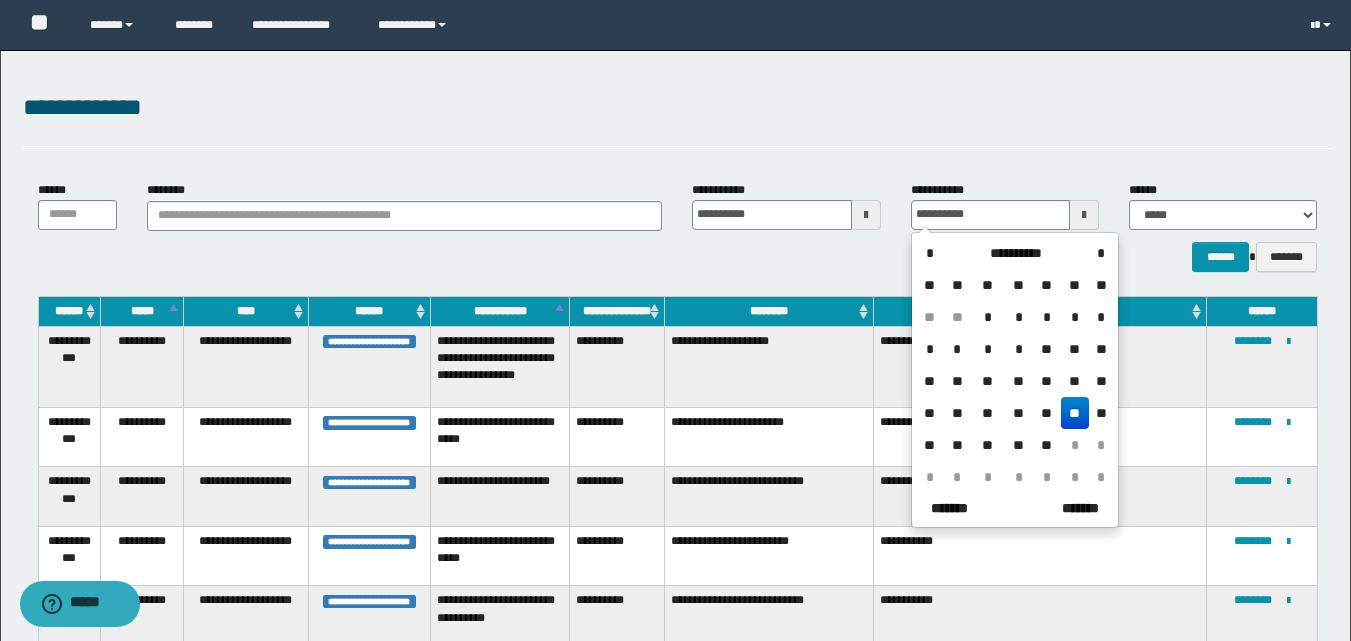 click on "**" at bounding box center [1075, 381] 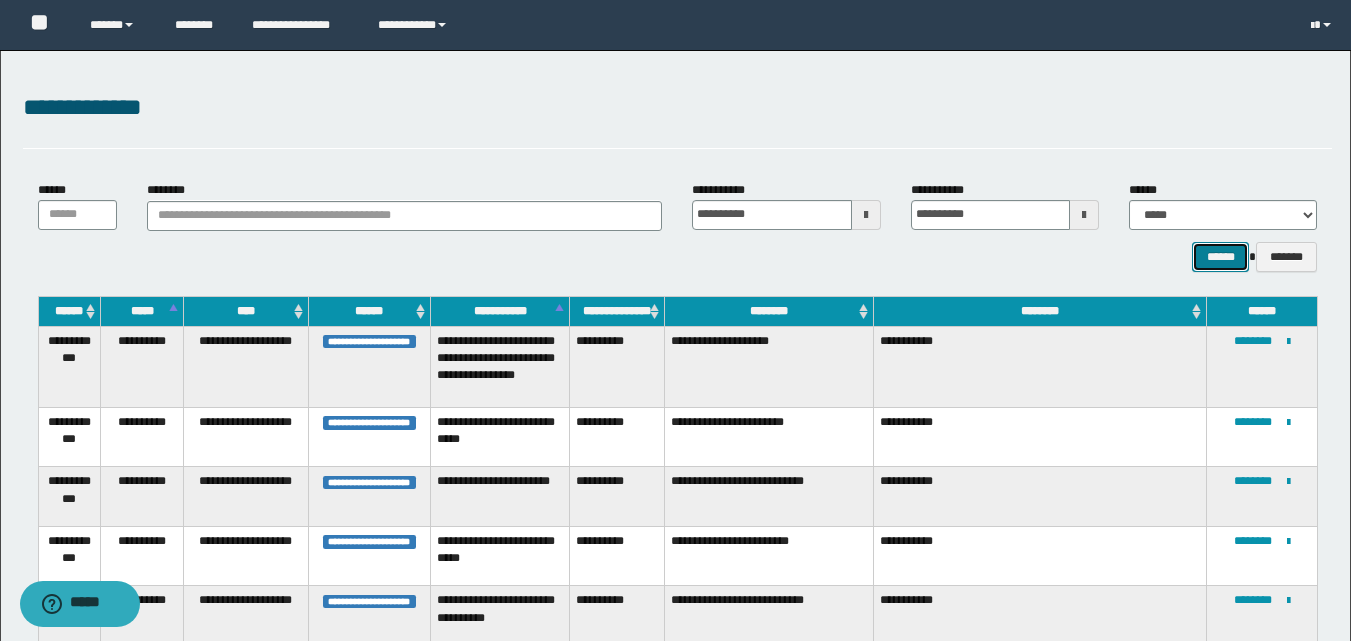 click on "******" at bounding box center [1220, 257] 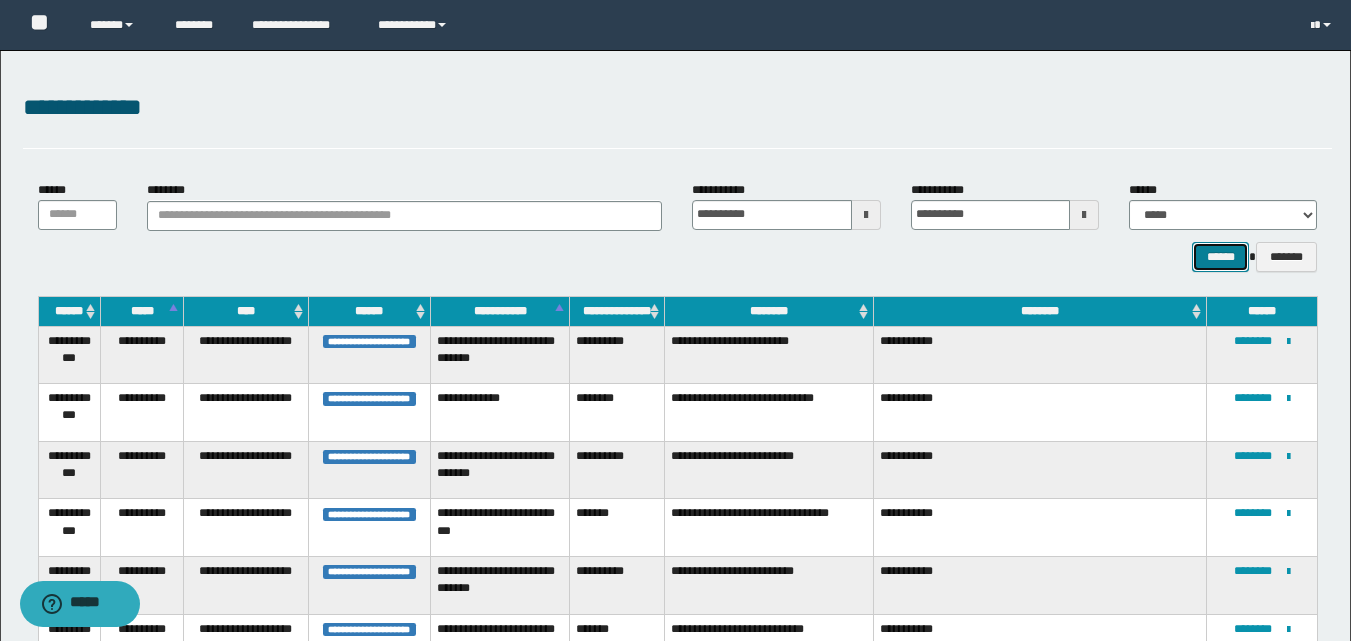 type 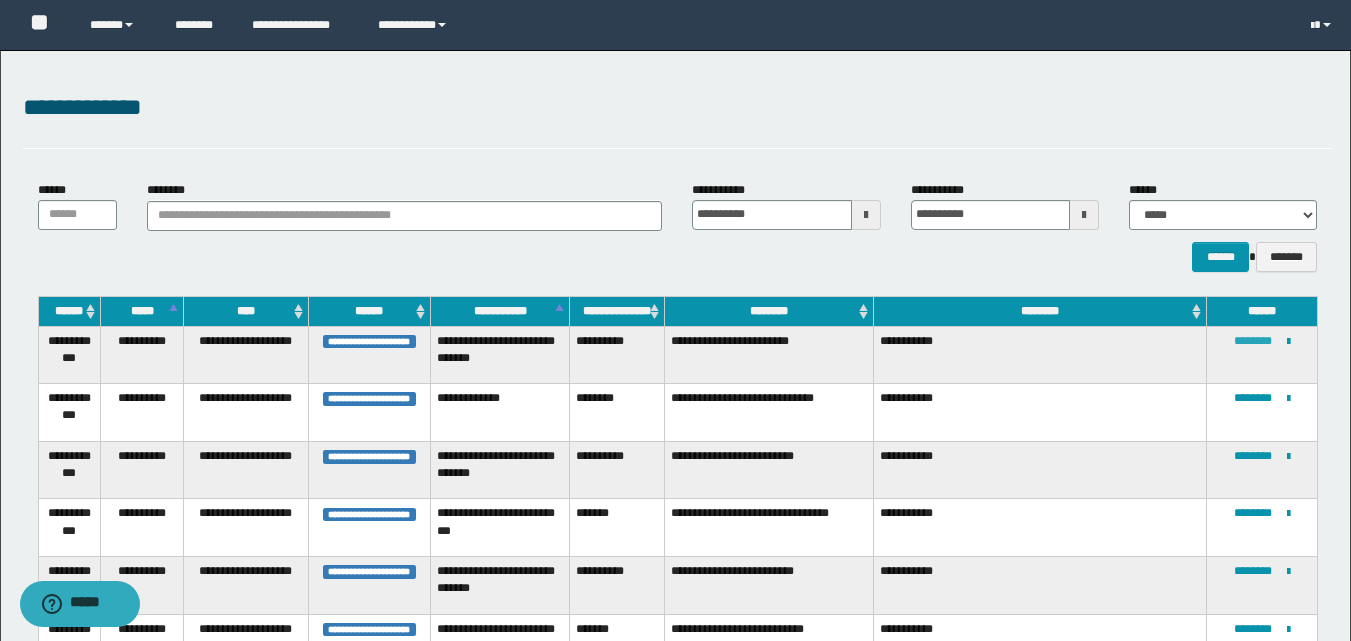 click on "********" at bounding box center [1253, 341] 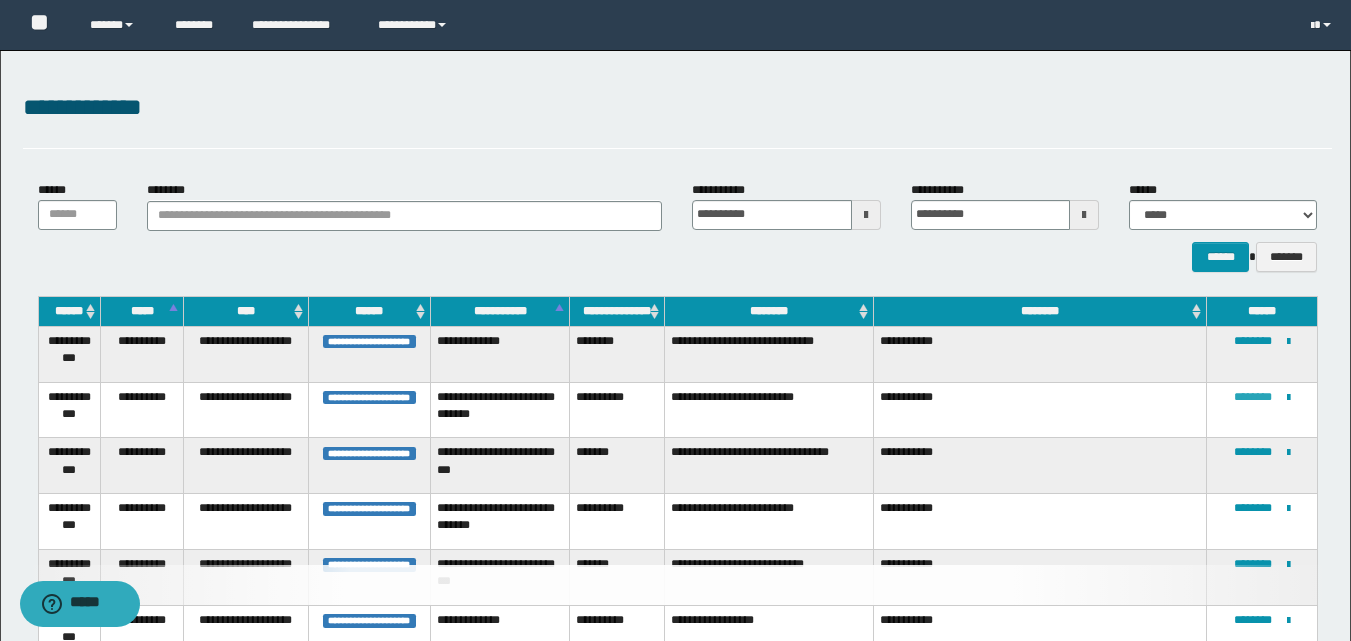 click on "********" at bounding box center [1253, 397] 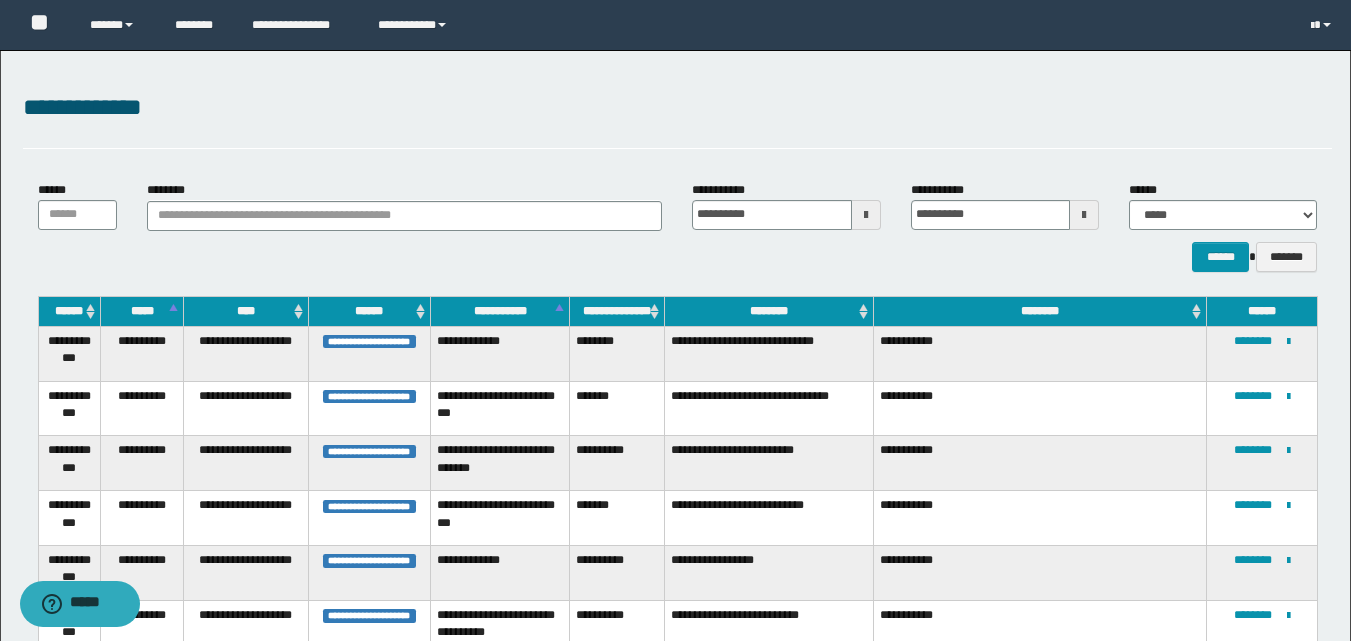 scroll, scrollTop: 336, scrollLeft: 0, axis: vertical 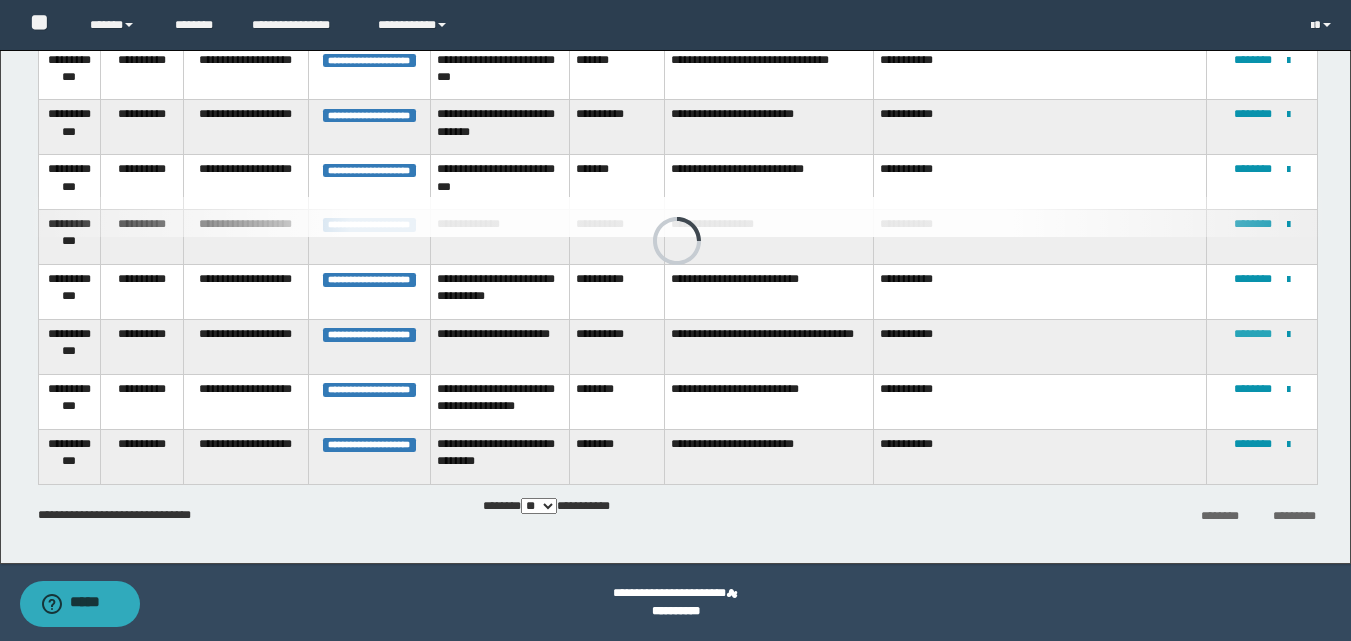 click on "********" at bounding box center (1253, 334) 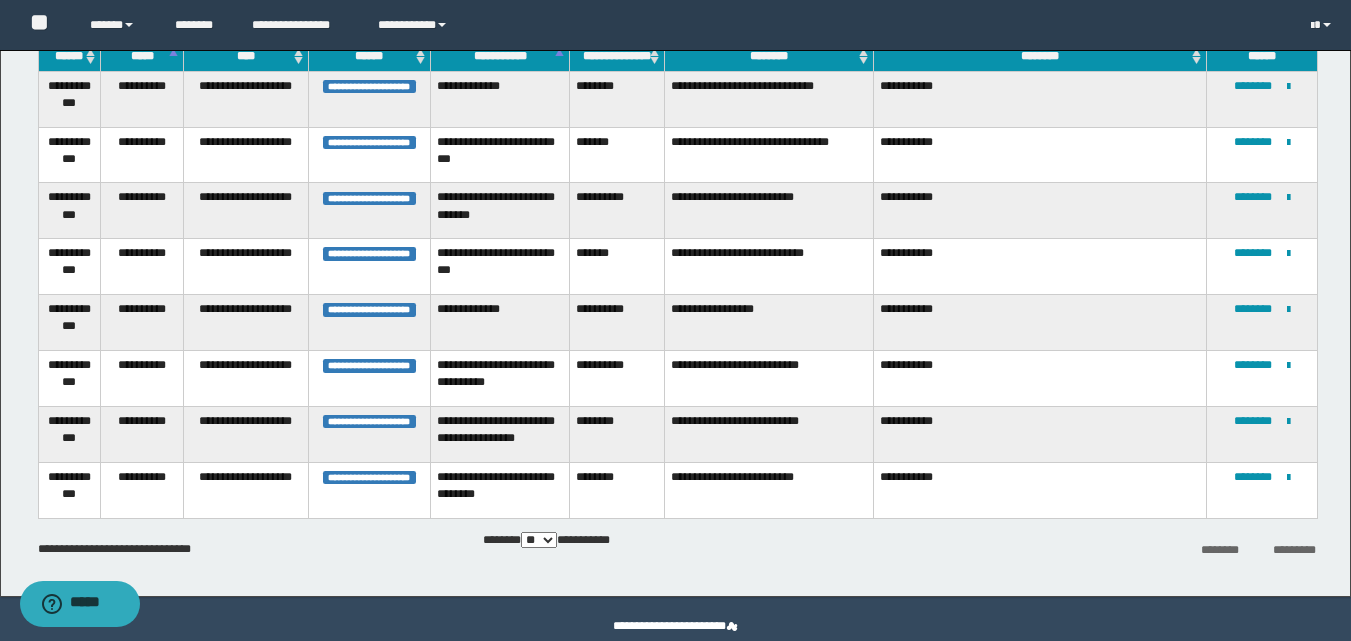 scroll, scrollTop: 289, scrollLeft: 0, axis: vertical 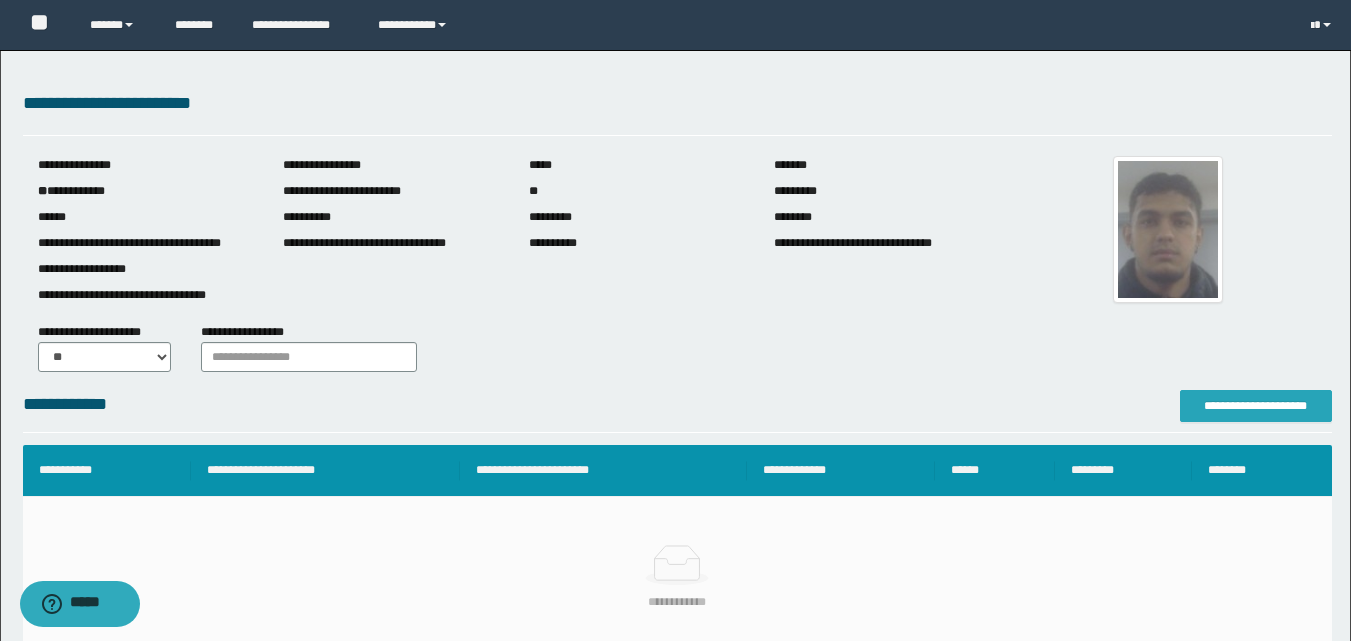 click on "**********" at bounding box center [1256, 406] 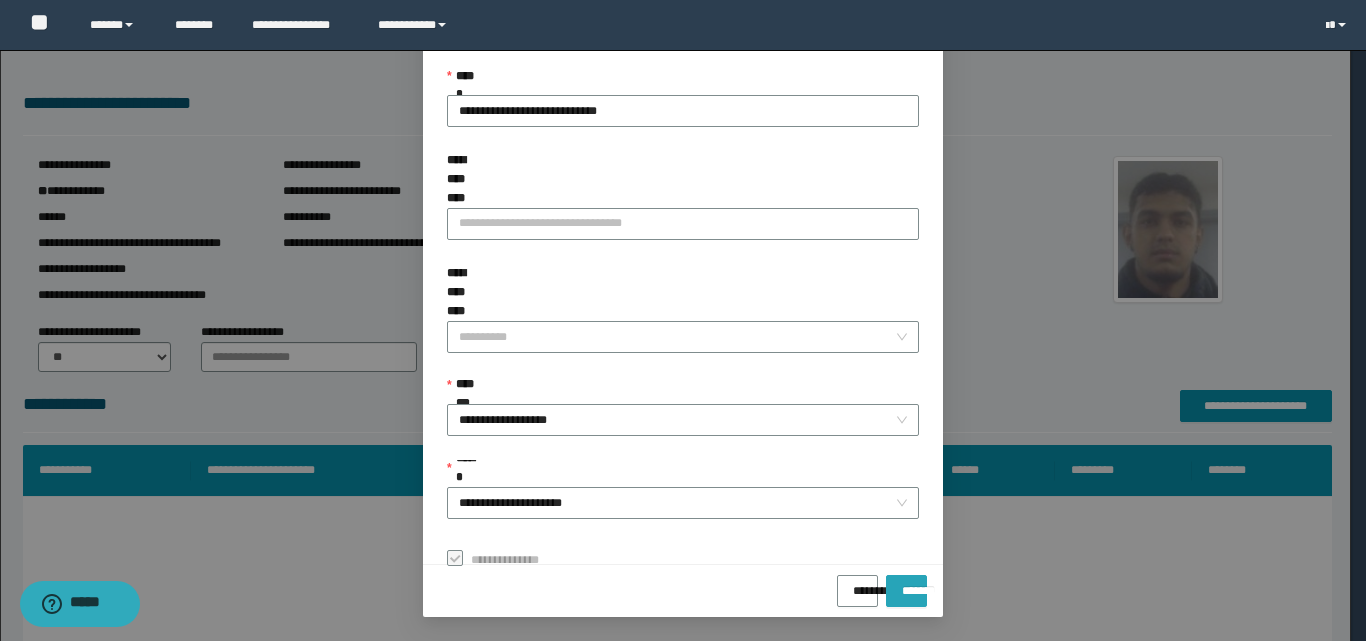 click on "*******" at bounding box center [906, 584] 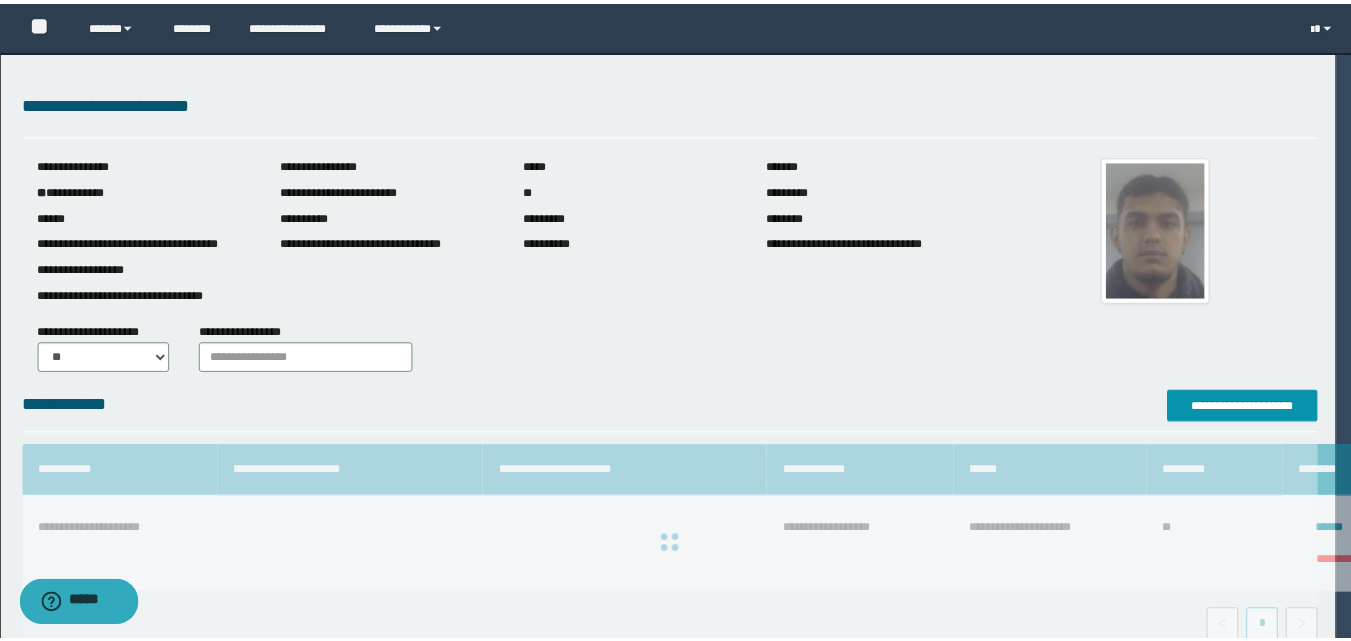 scroll, scrollTop: 64, scrollLeft: 0, axis: vertical 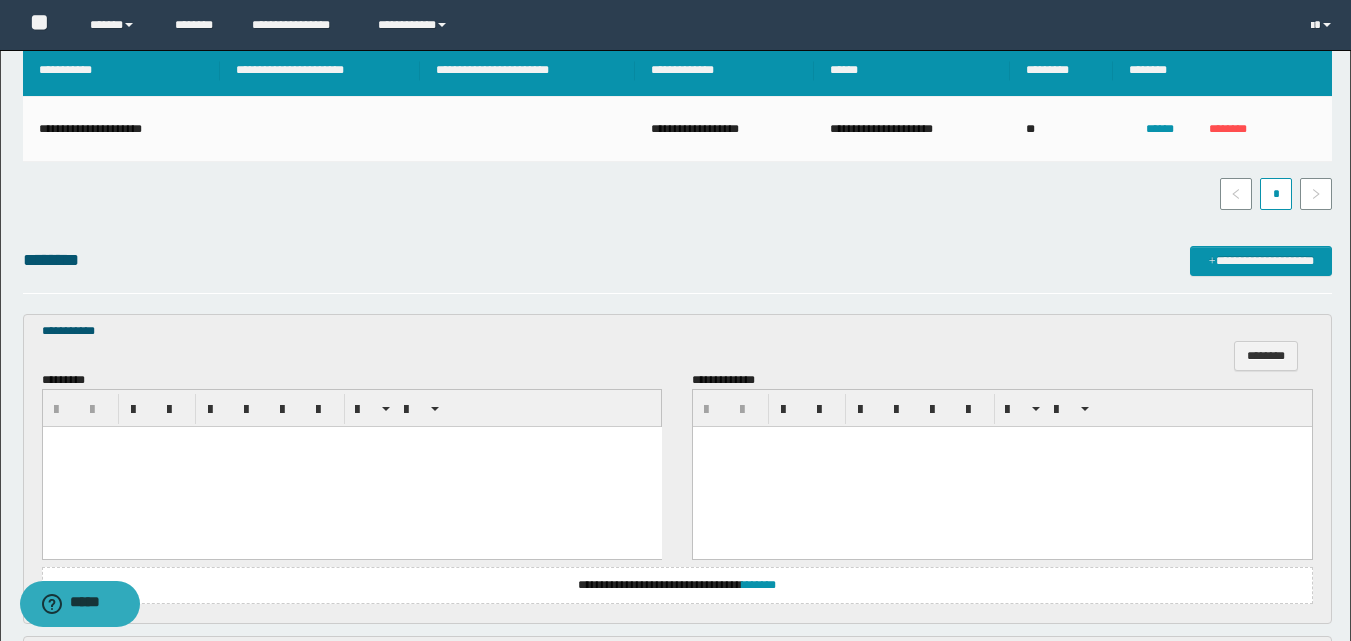 click at bounding box center (351, 467) 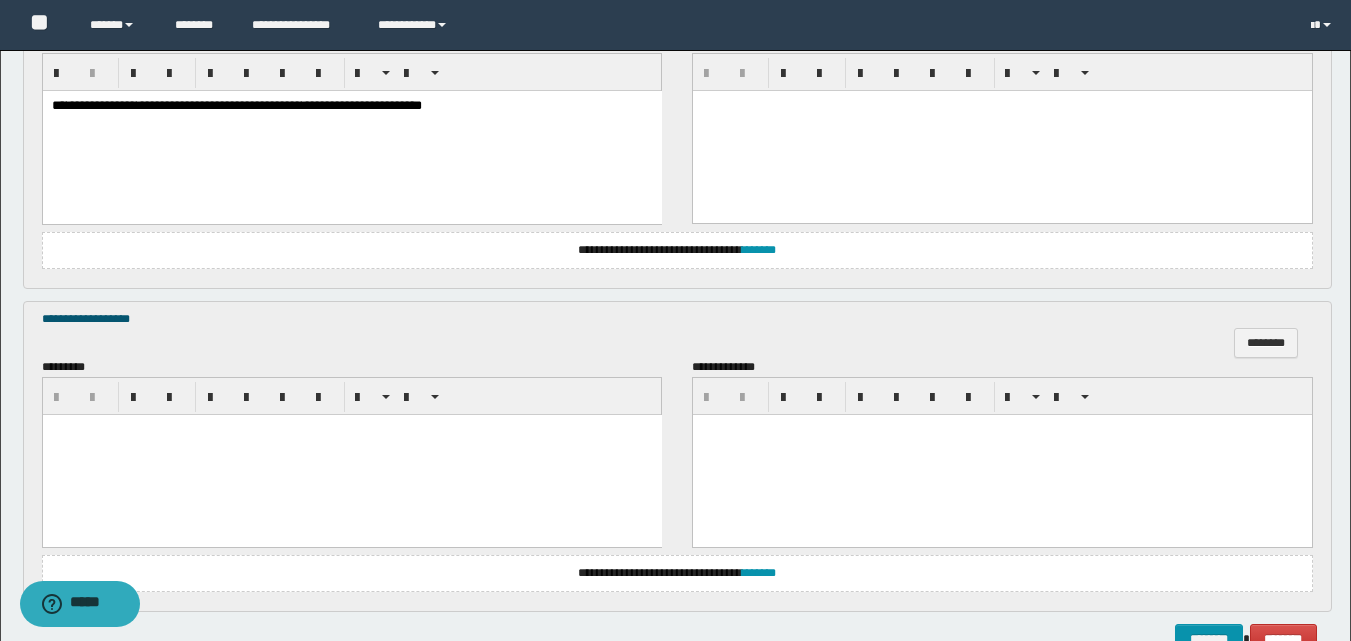 scroll, scrollTop: 858, scrollLeft: 0, axis: vertical 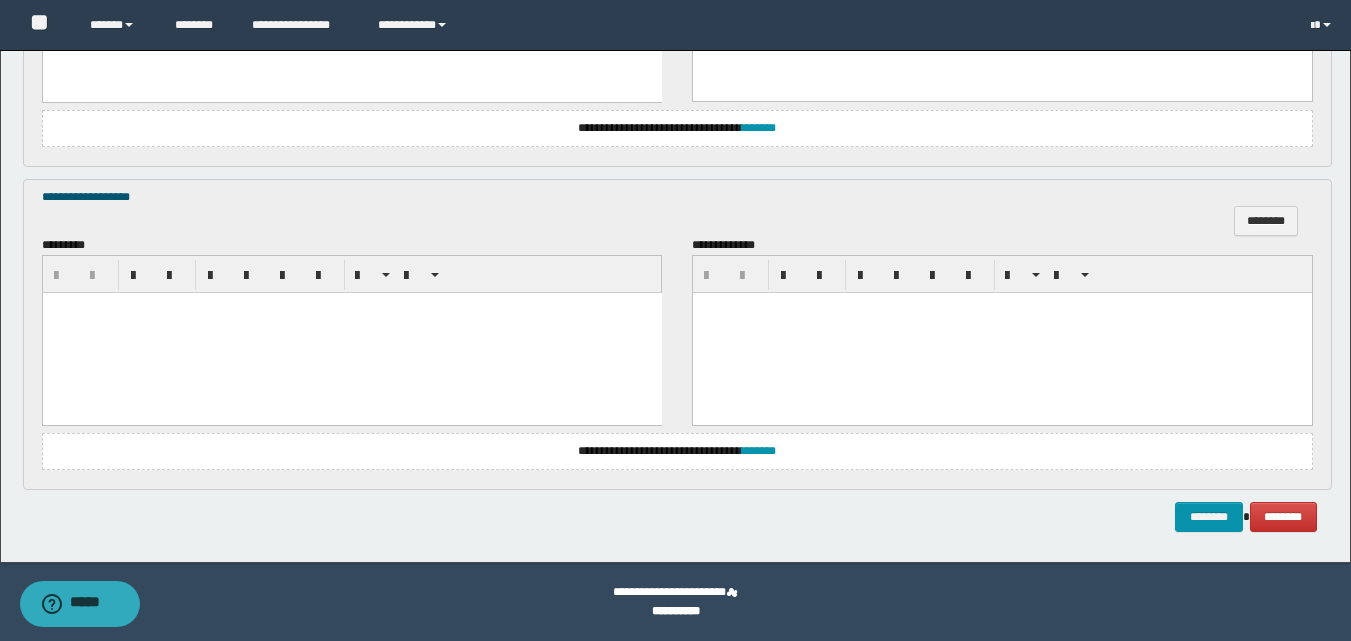 click at bounding box center (351, 333) 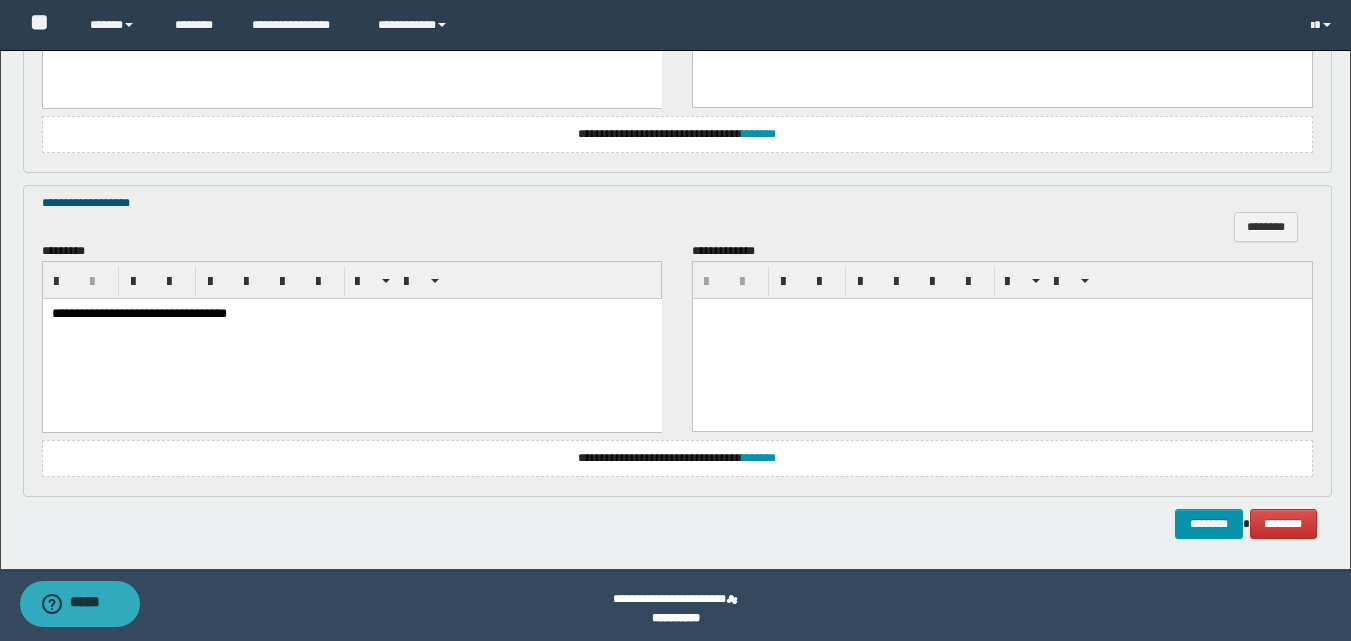 scroll, scrollTop: 859, scrollLeft: 0, axis: vertical 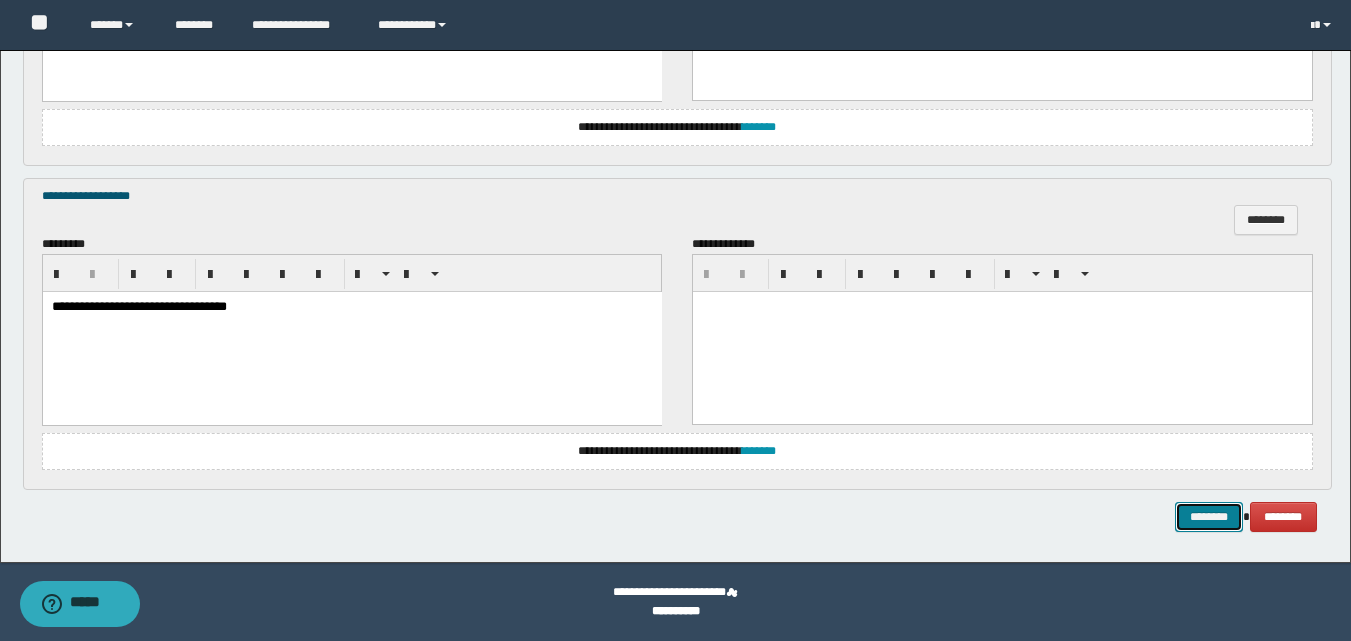 click on "********" at bounding box center [1209, 517] 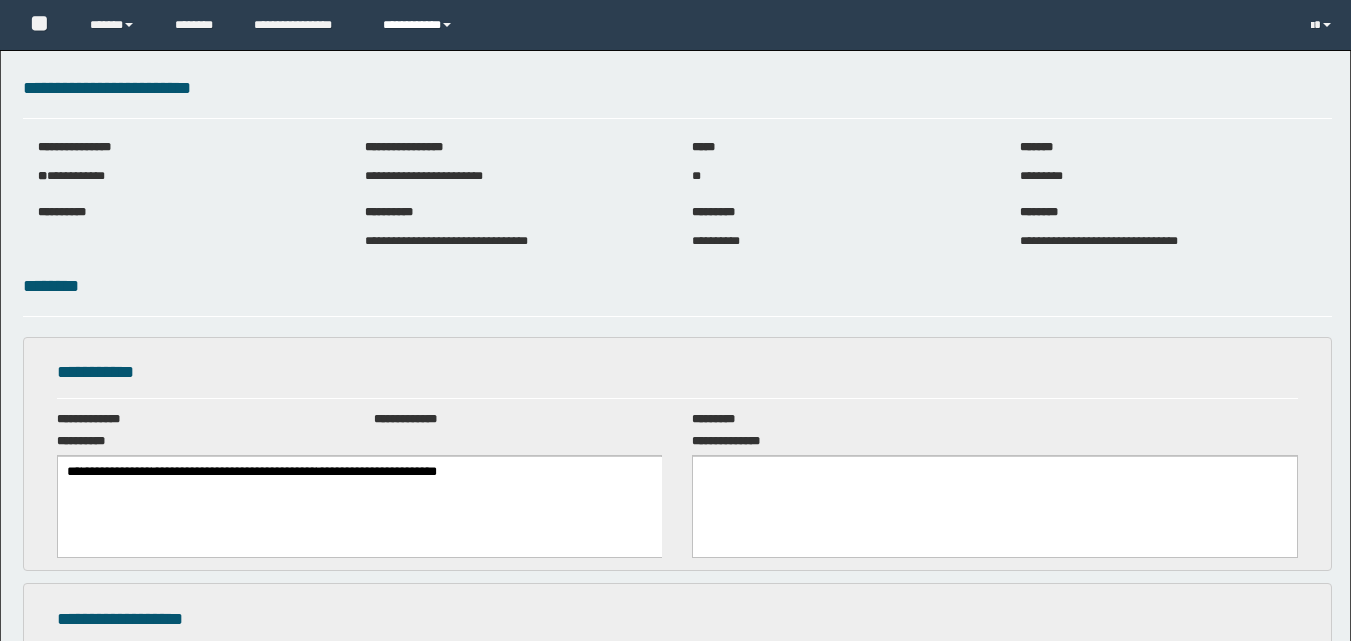 scroll, scrollTop: 0, scrollLeft: 0, axis: both 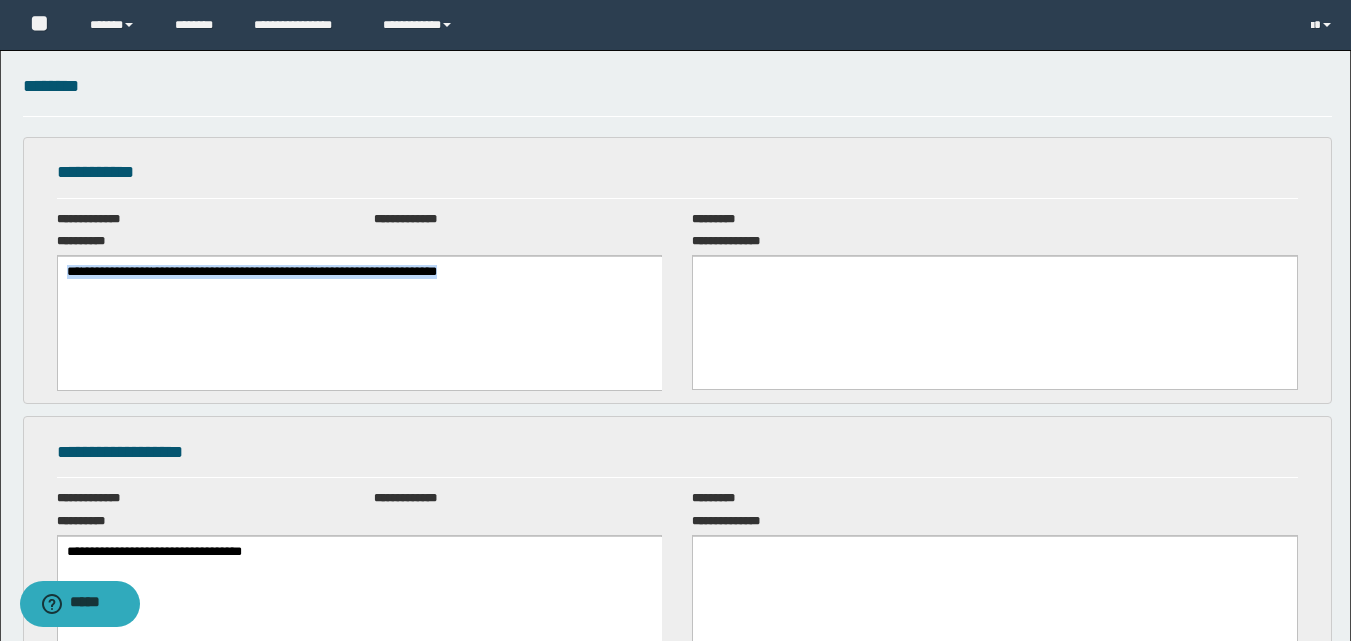 drag, startPoint x: 581, startPoint y: 278, endPoint x: 7, endPoint y: 272, distance: 574.0314 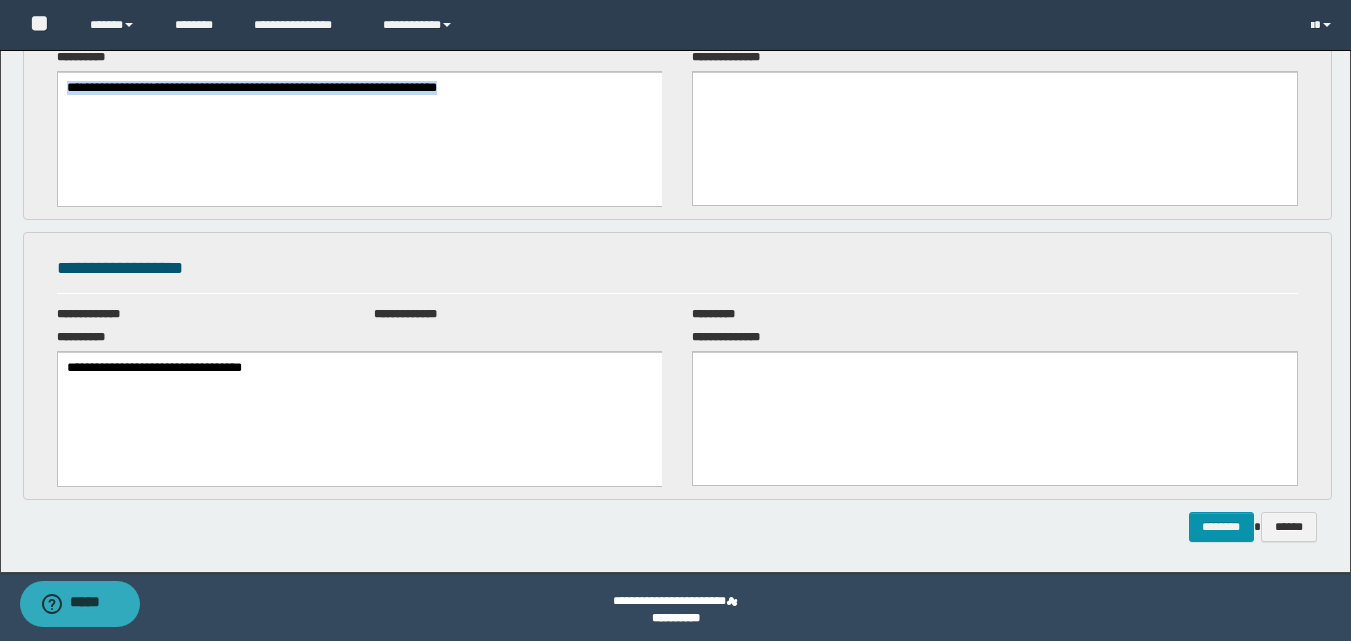 scroll, scrollTop: 390, scrollLeft: 0, axis: vertical 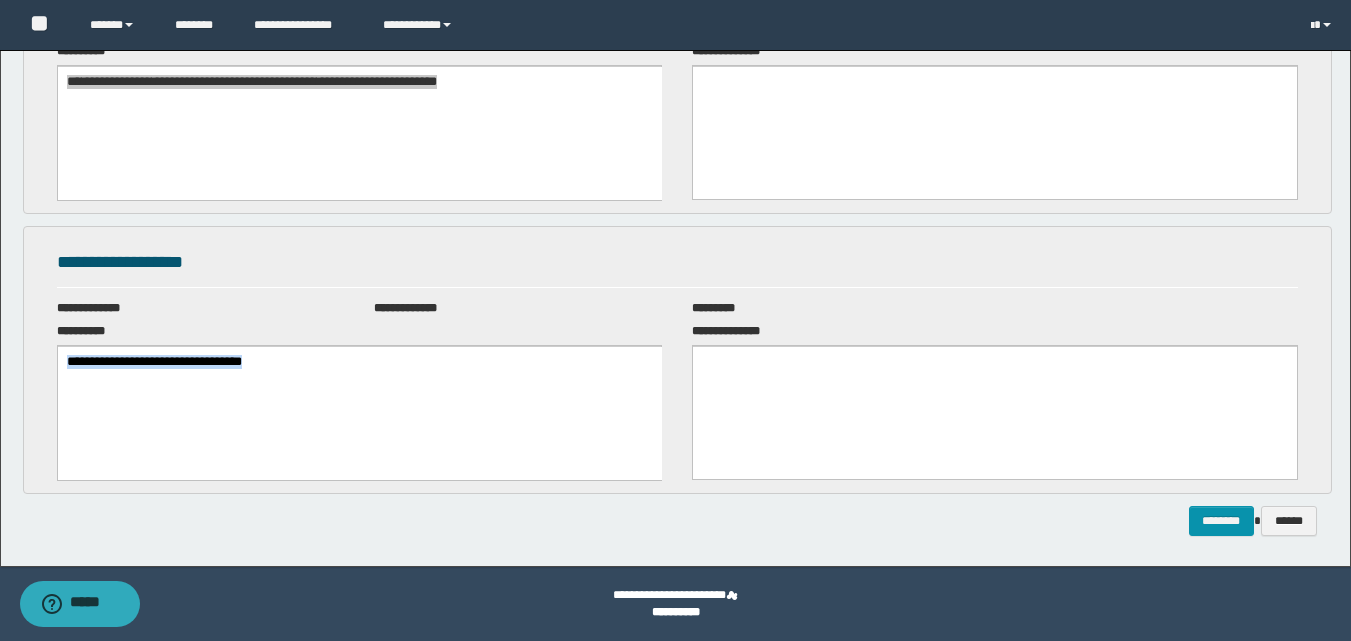 drag, startPoint x: 344, startPoint y: 374, endPoint x: 59, endPoint y: 367, distance: 285.08594 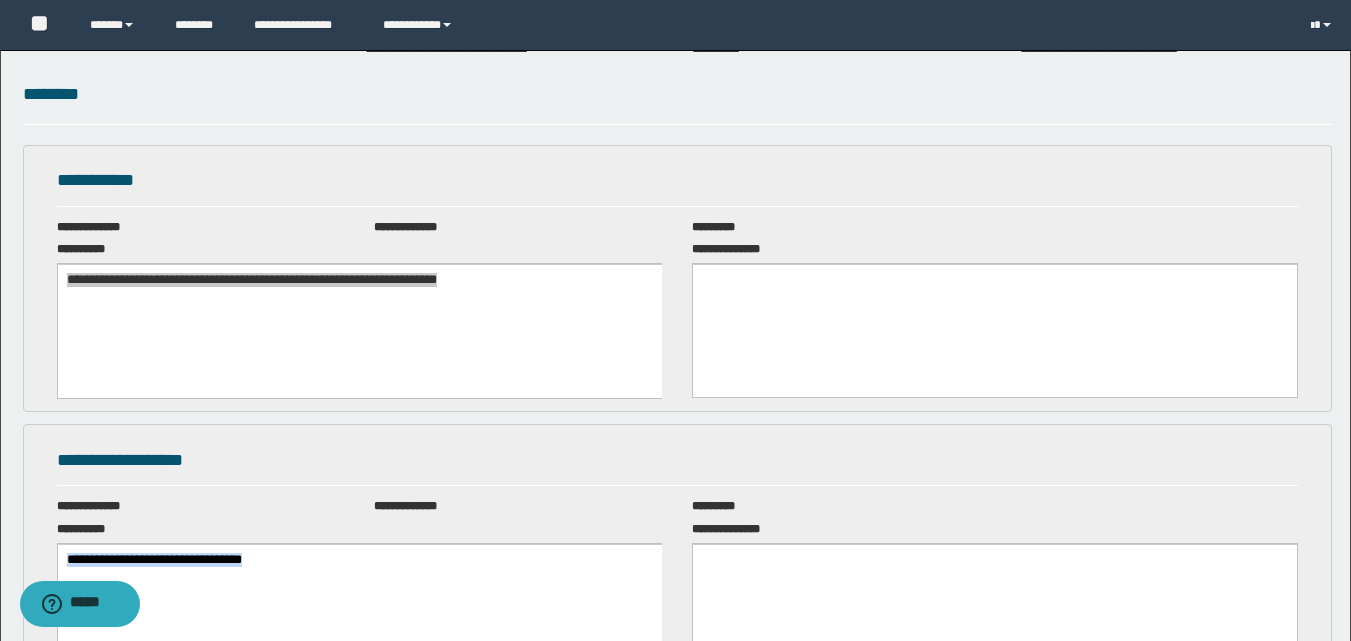 scroll, scrollTop: 190, scrollLeft: 0, axis: vertical 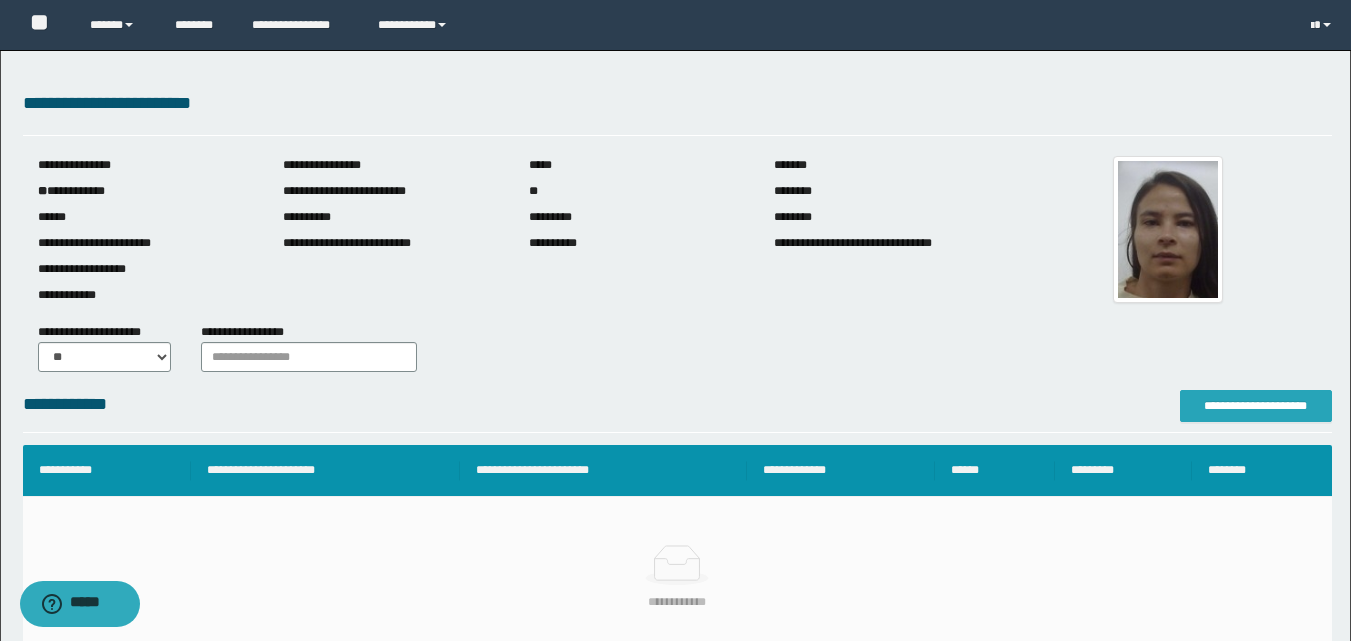 click on "**********" at bounding box center (1256, 406) 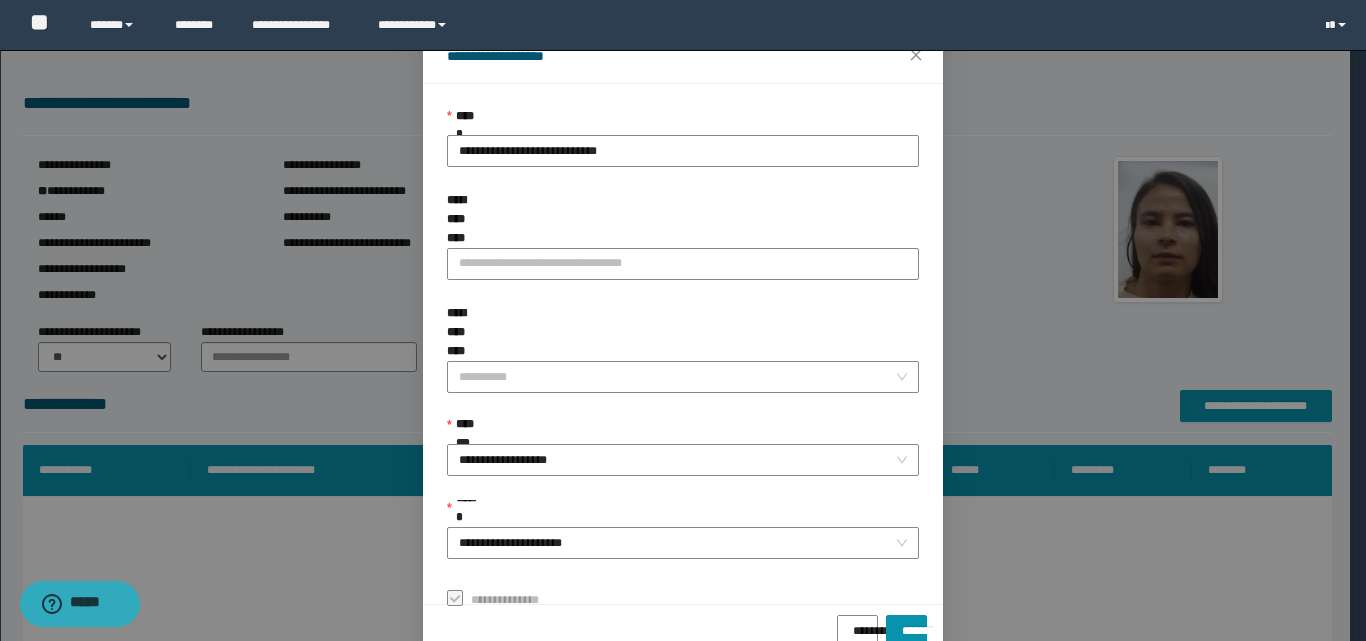 scroll, scrollTop: 111, scrollLeft: 0, axis: vertical 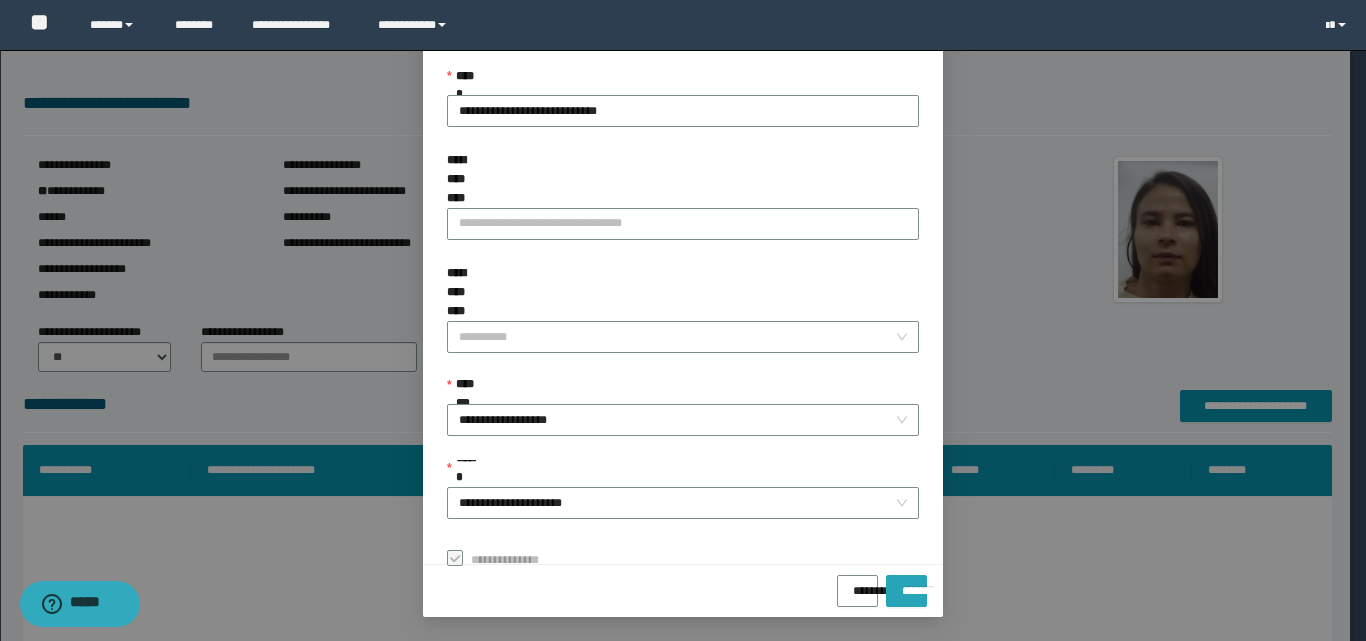 click on "*******" at bounding box center [906, 584] 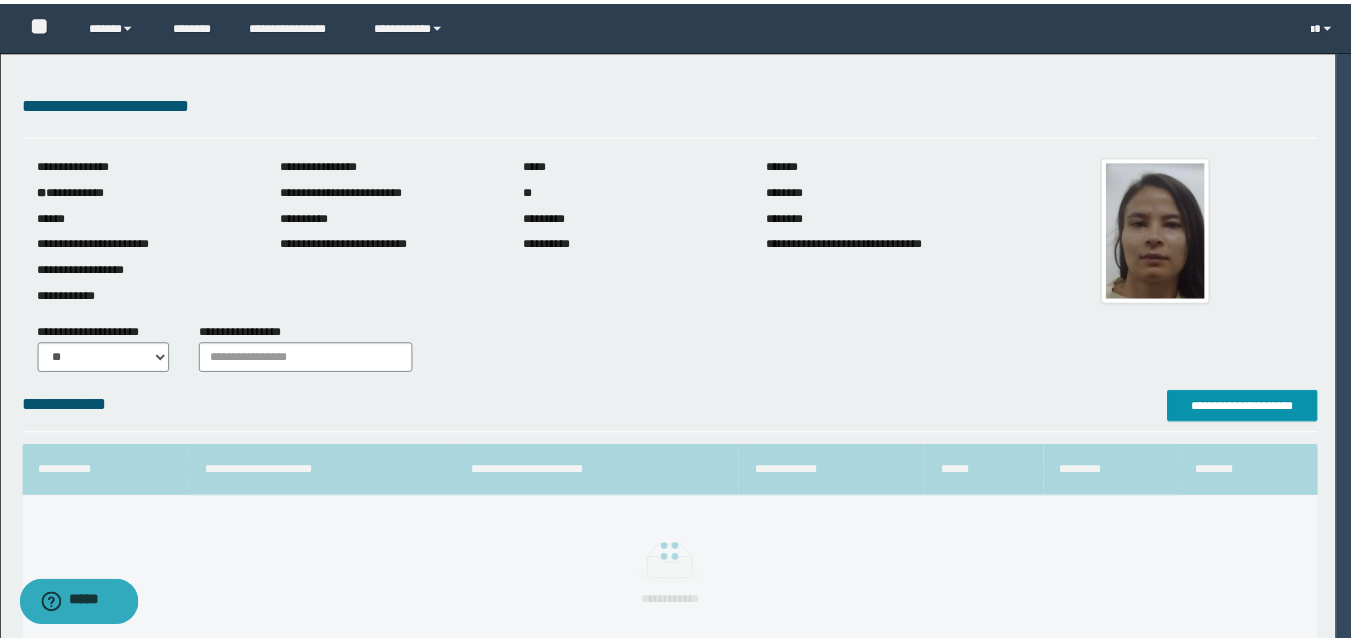 scroll, scrollTop: 64, scrollLeft: 0, axis: vertical 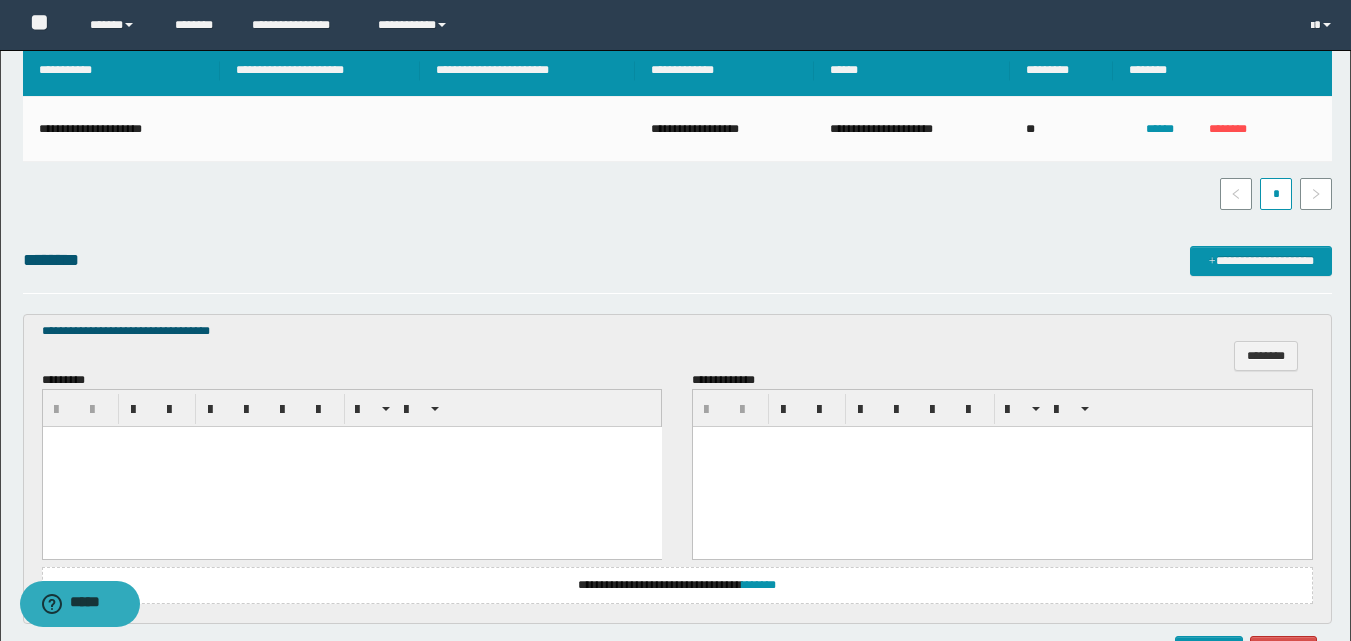 click at bounding box center (351, 467) 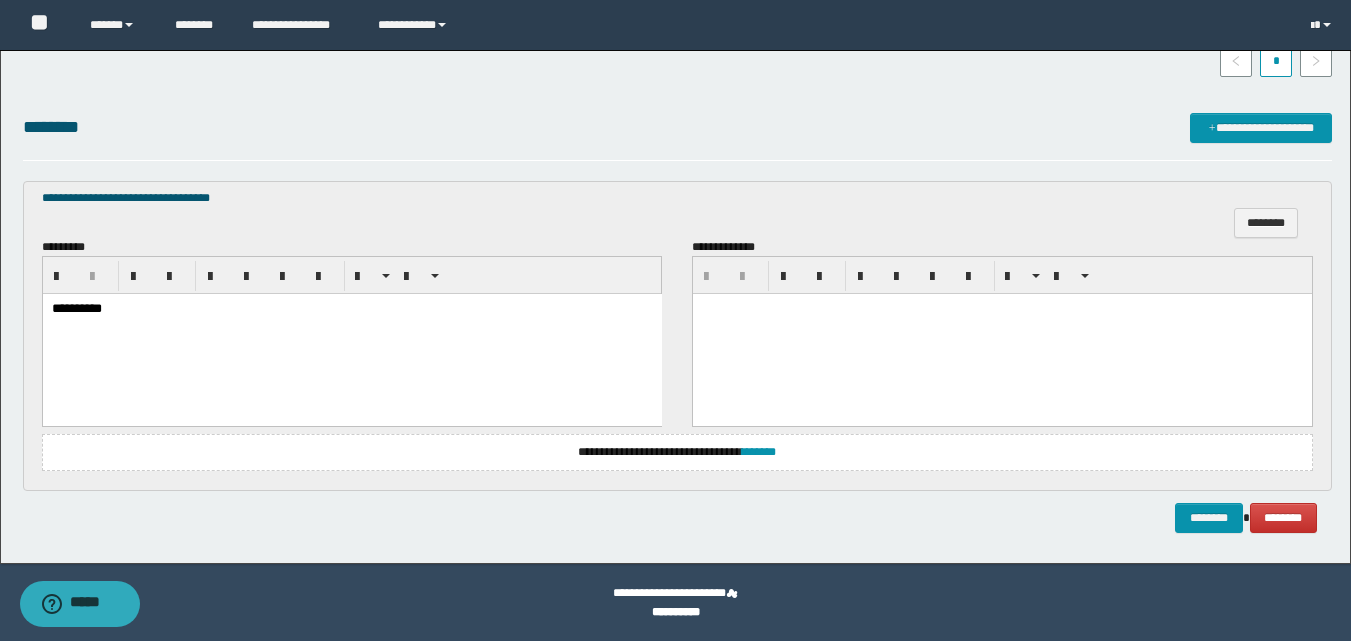scroll, scrollTop: 534, scrollLeft: 0, axis: vertical 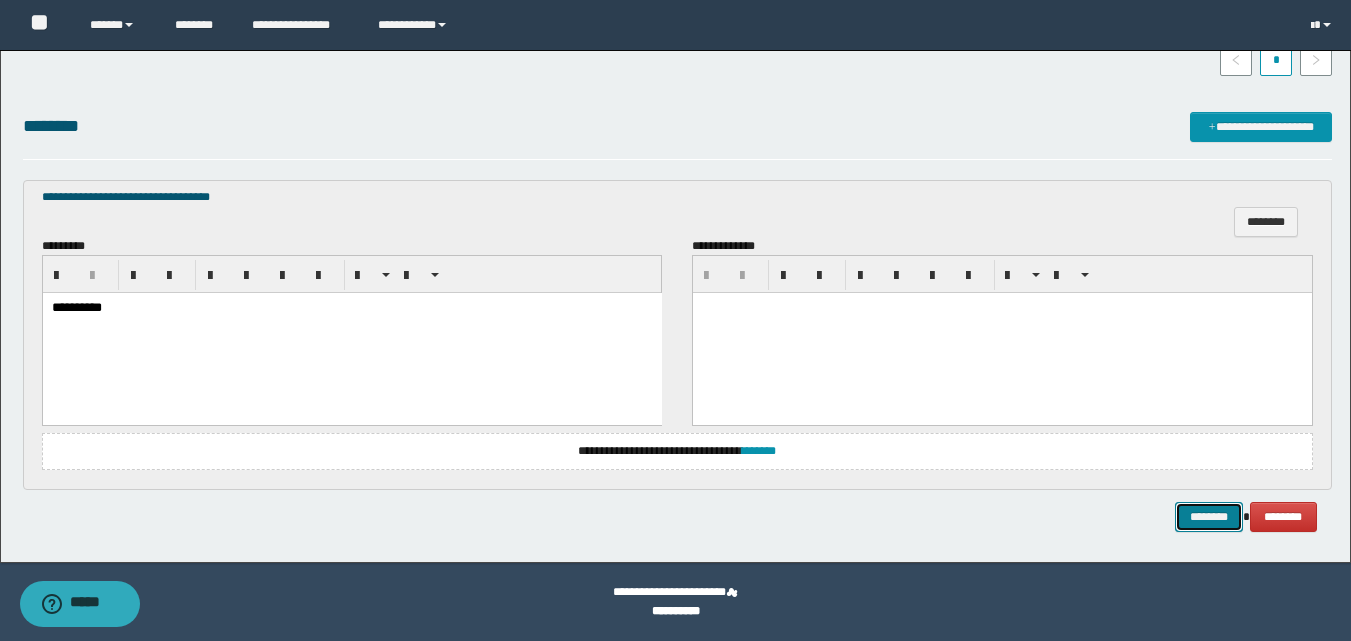 click on "********" at bounding box center (1209, 517) 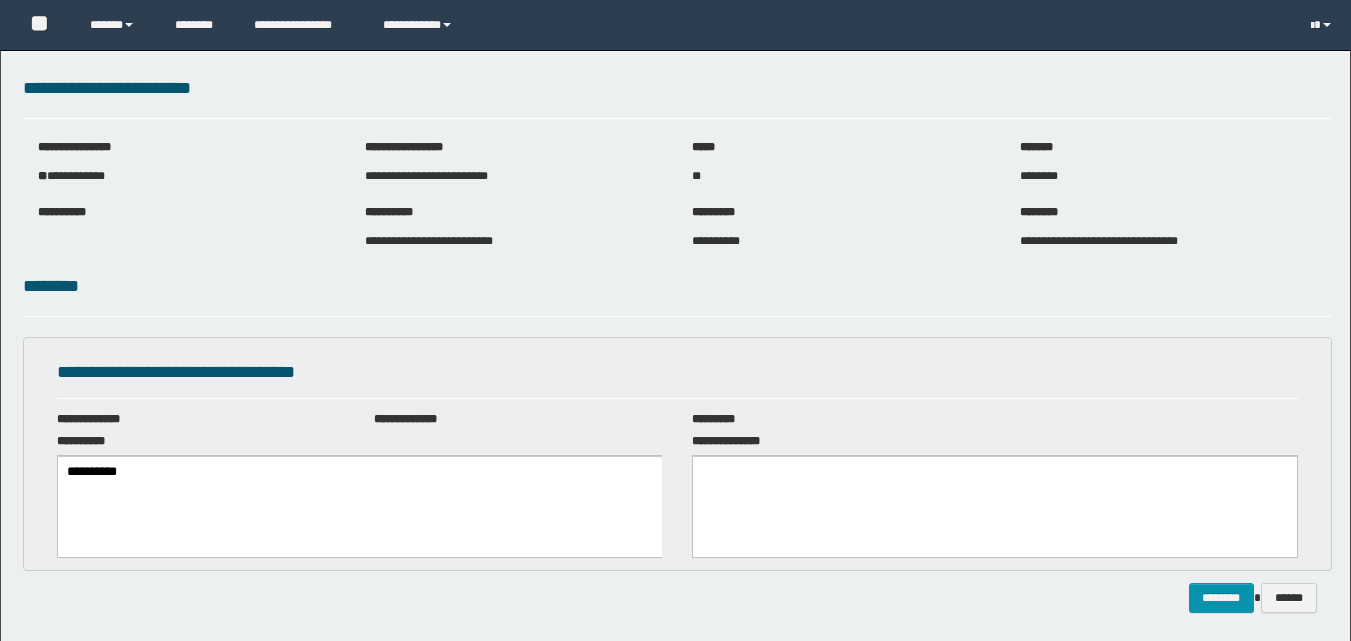 scroll, scrollTop: 0, scrollLeft: 0, axis: both 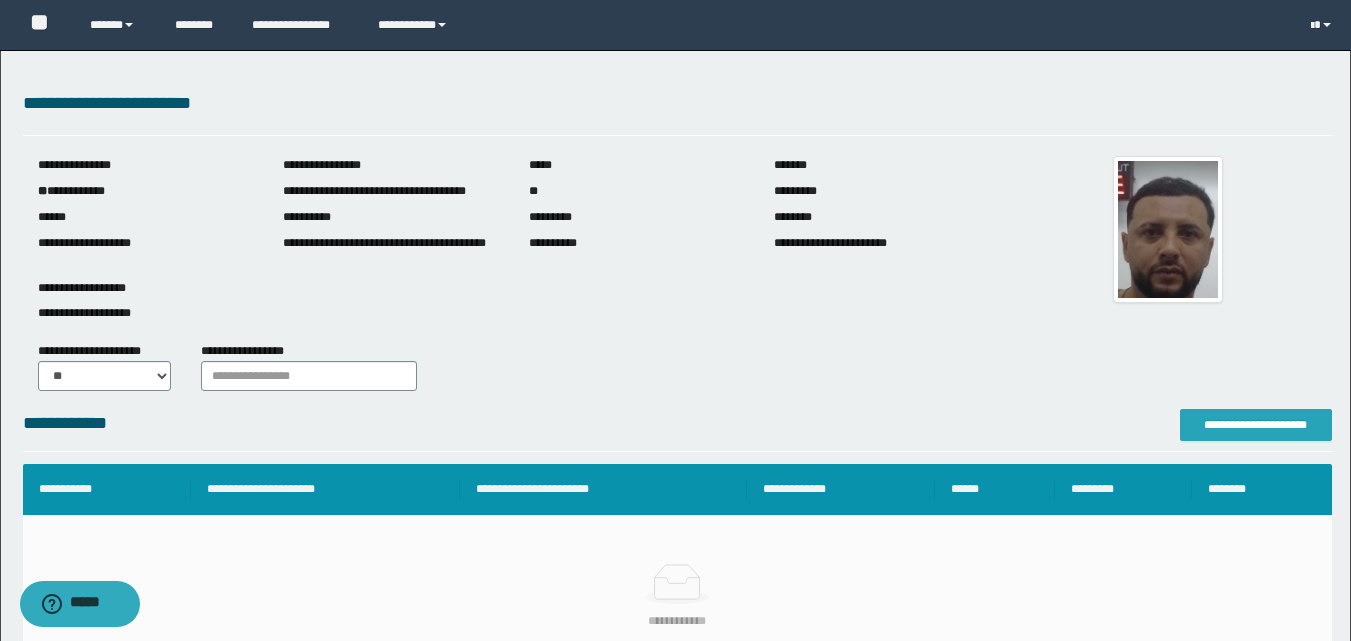 click on "**********" at bounding box center [1256, 425] 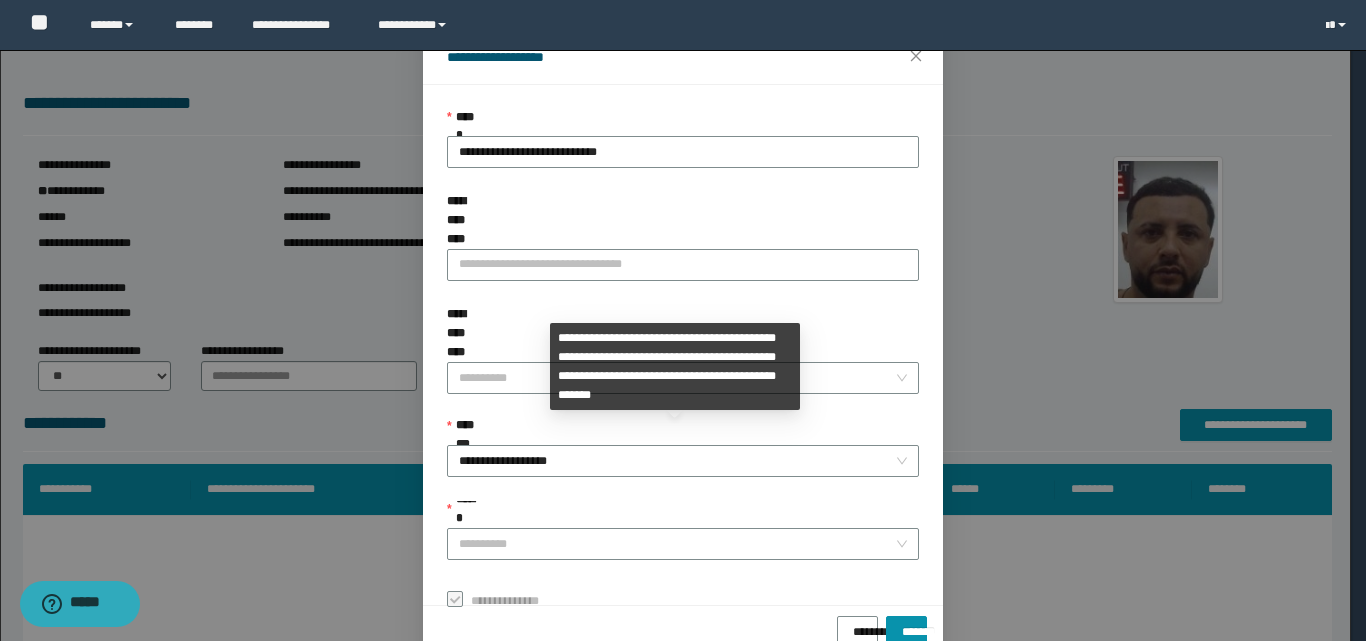 scroll, scrollTop: 111, scrollLeft: 0, axis: vertical 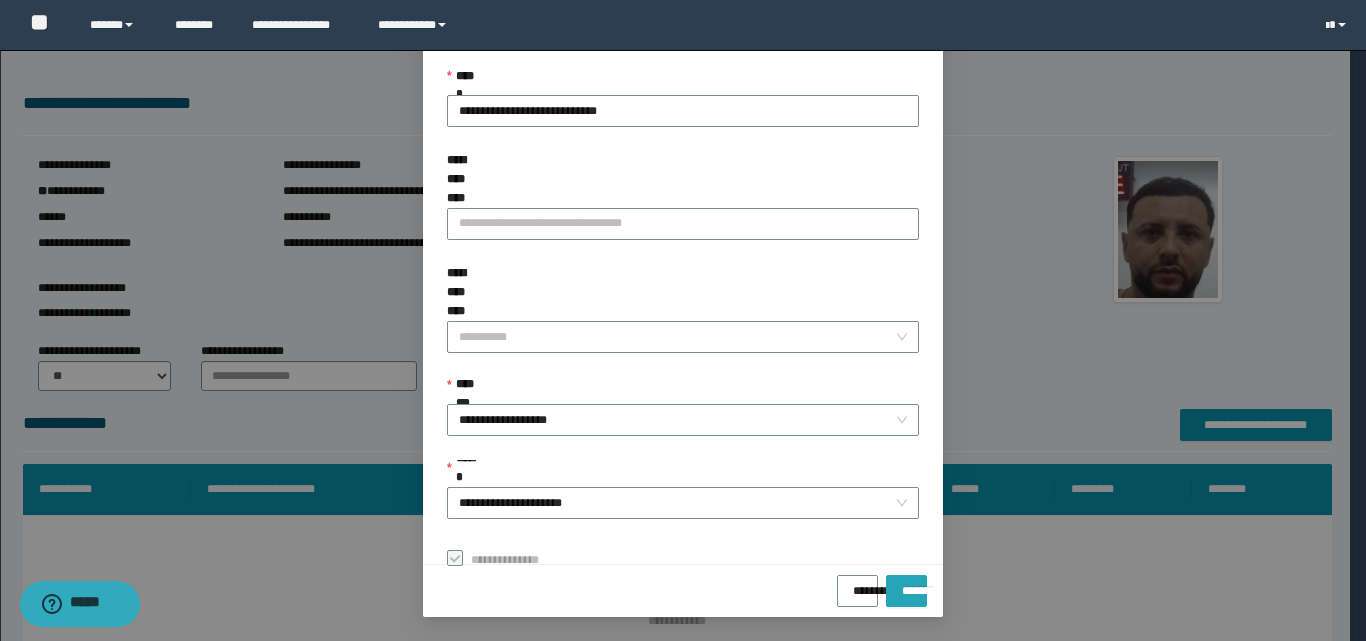 click on "*******" at bounding box center [906, 584] 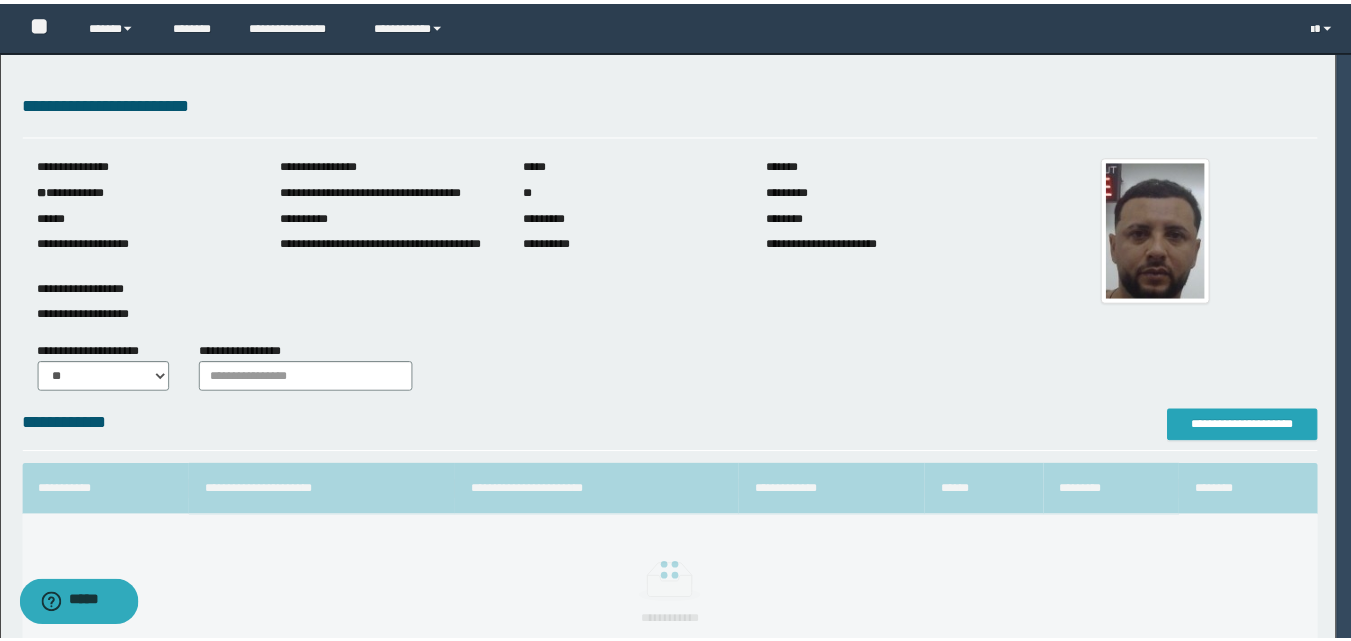 scroll, scrollTop: 0, scrollLeft: 0, axis: both 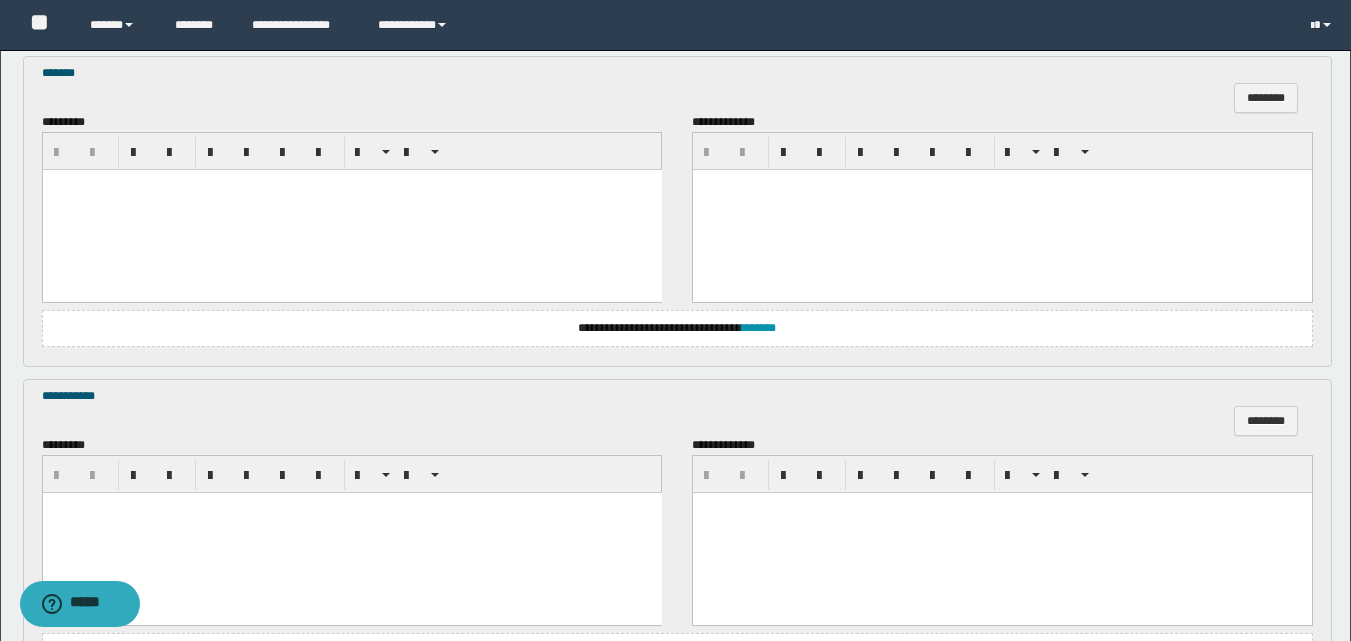 click at bounding box center (351, 210) 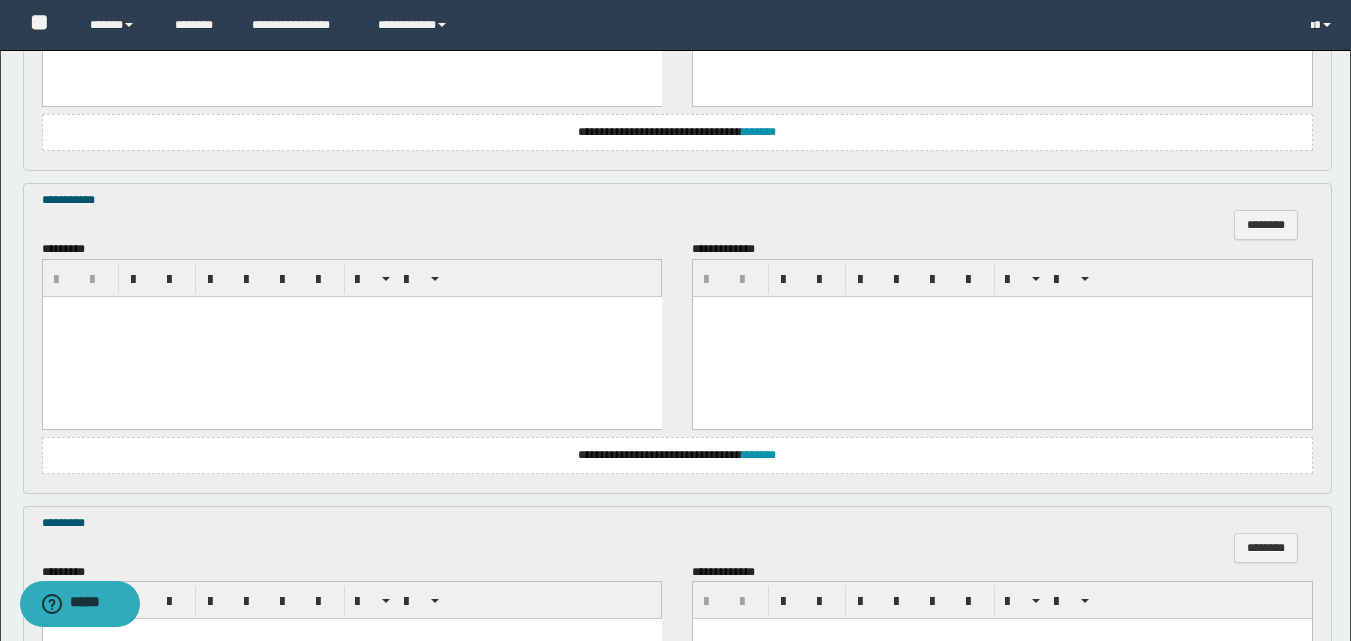 scroll, scrollTop: 1300, scrollLeft: 0, axis: vertical 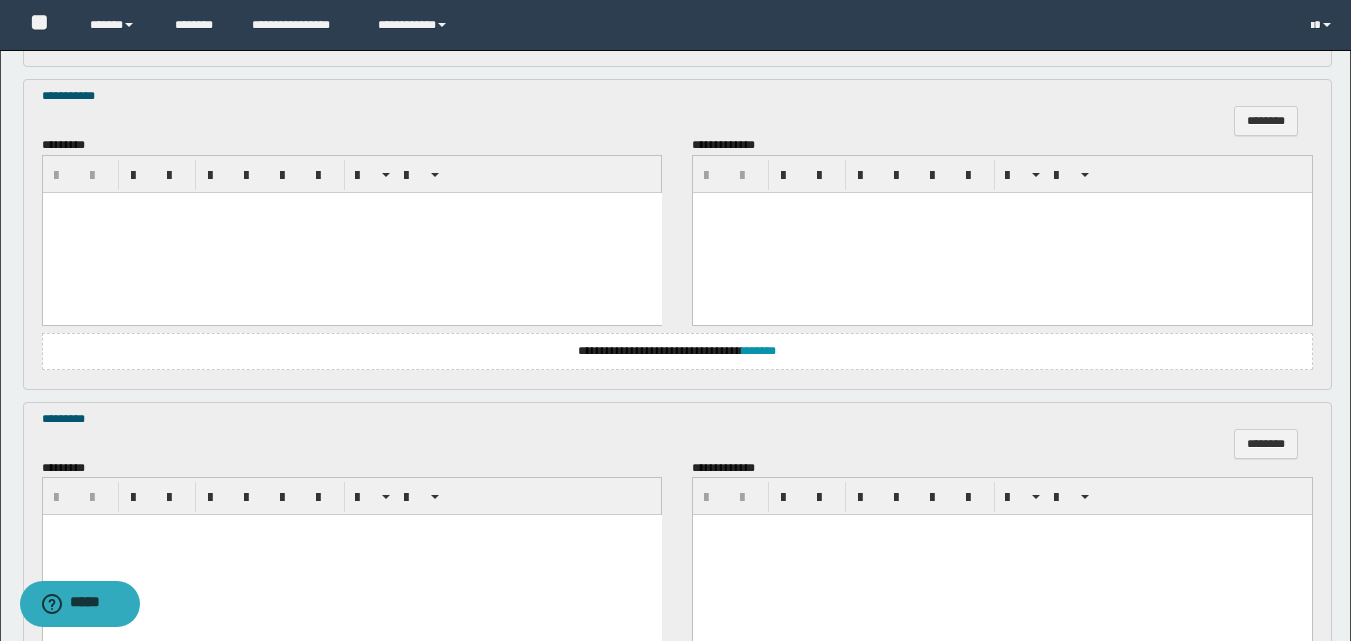 click at bounding box center [351, 232] 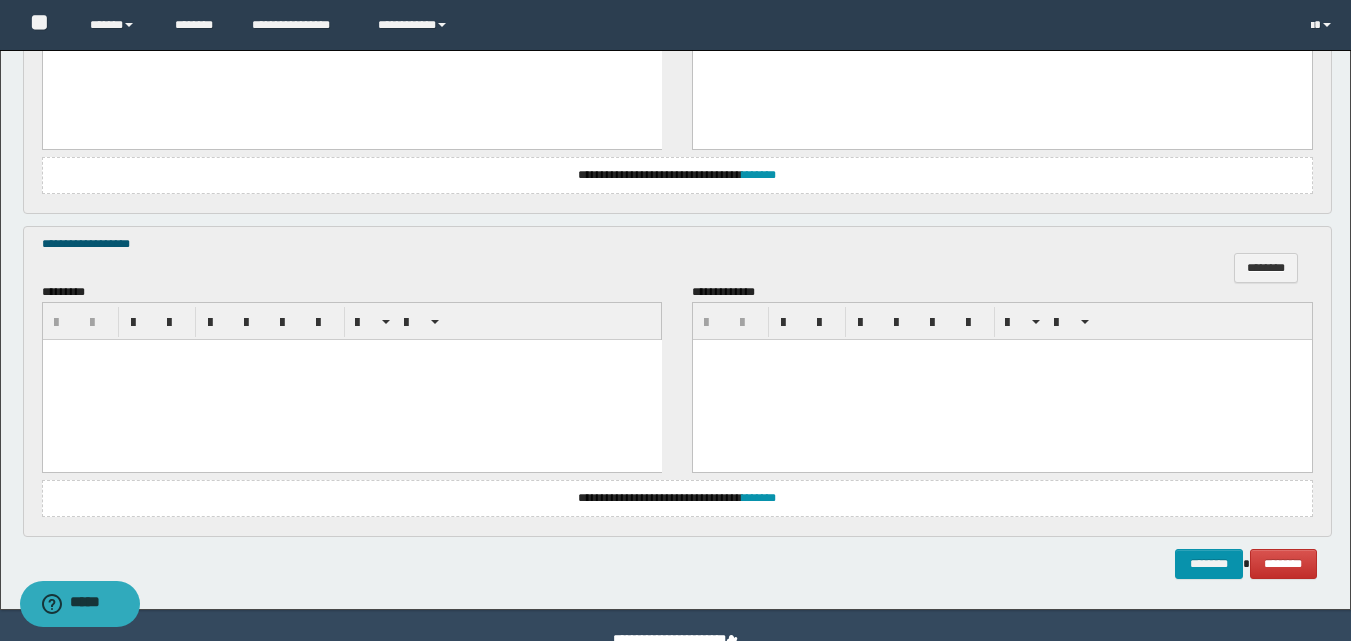 scroll, scrollTop: 1800, scrollLeft: 0, axis: vertical 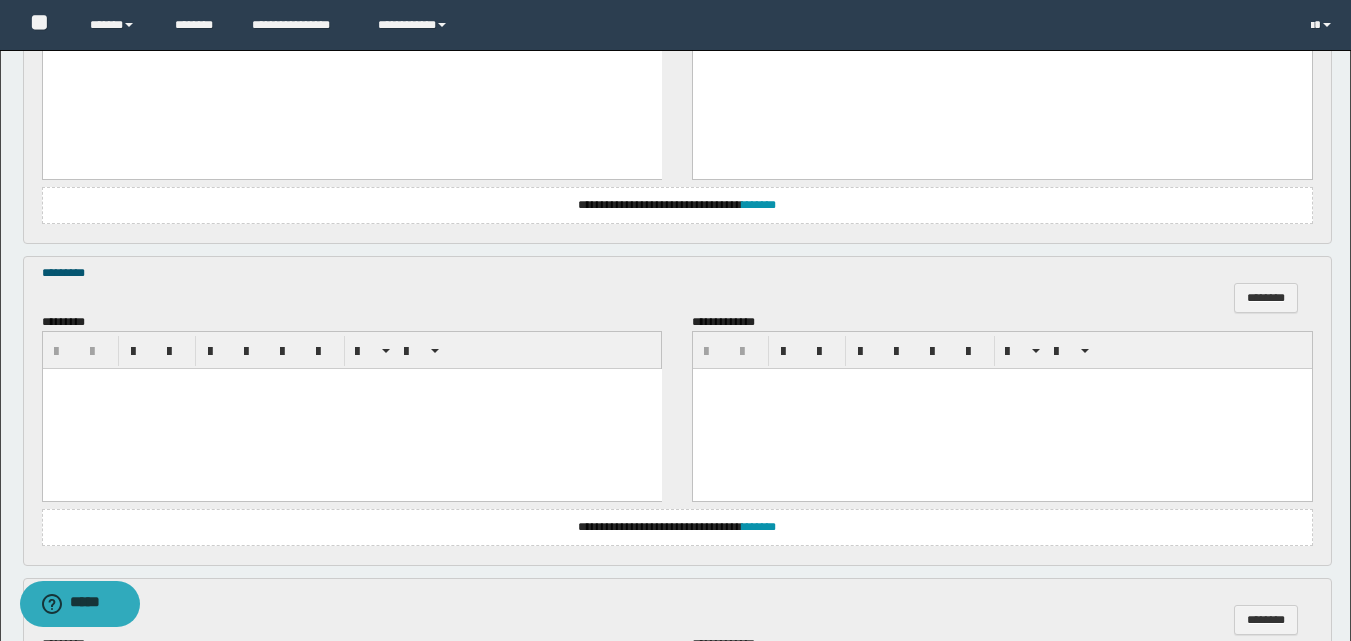 click at bounding box center [351, 409] 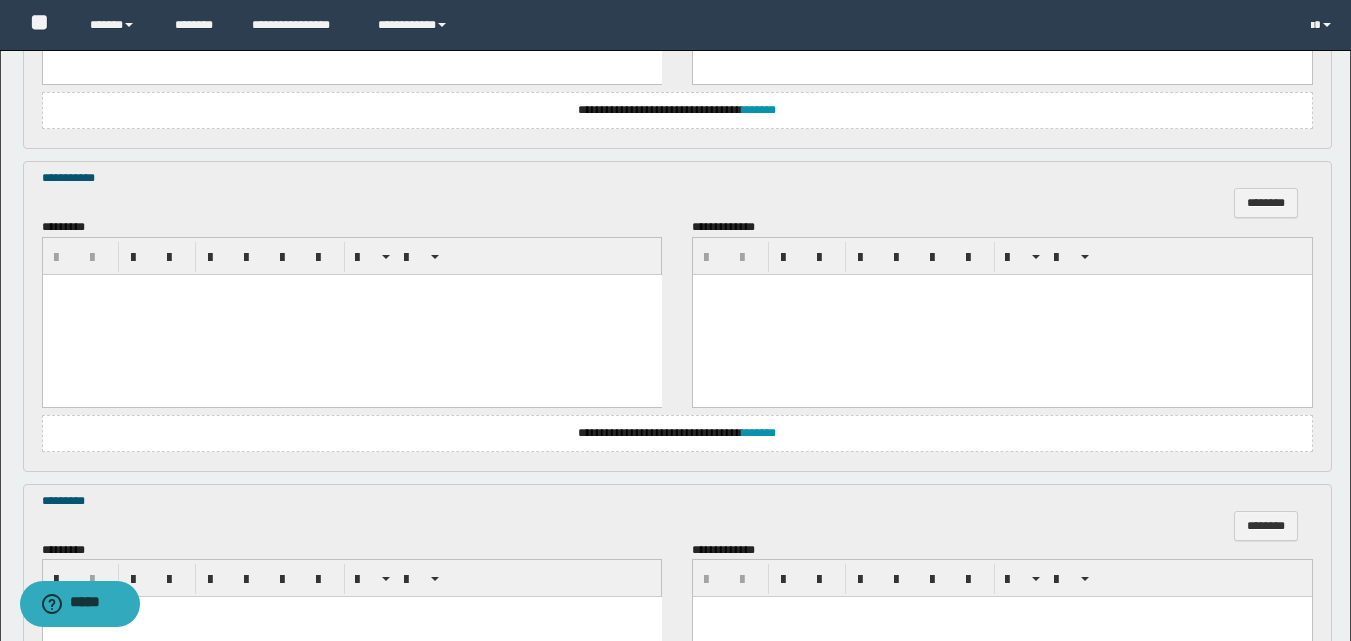 scroll, scrollTop: 1146, scrollLeft: 0, axis: vertical 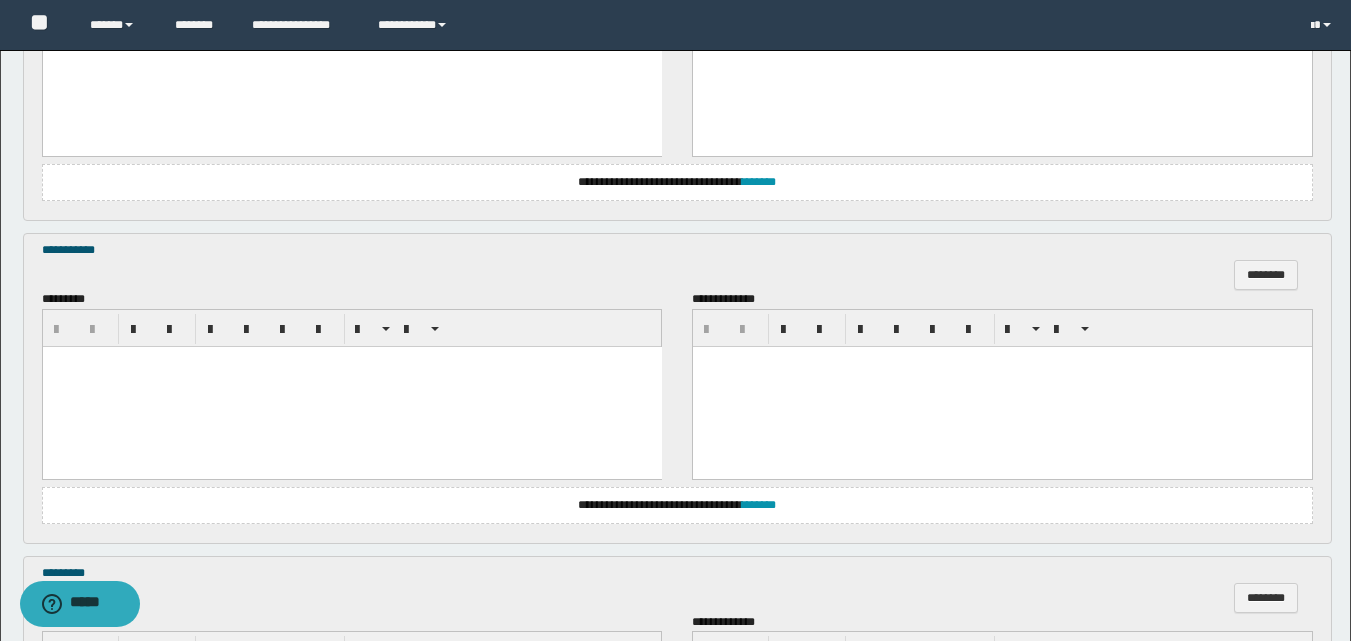 click at bounding box center (351, 386) 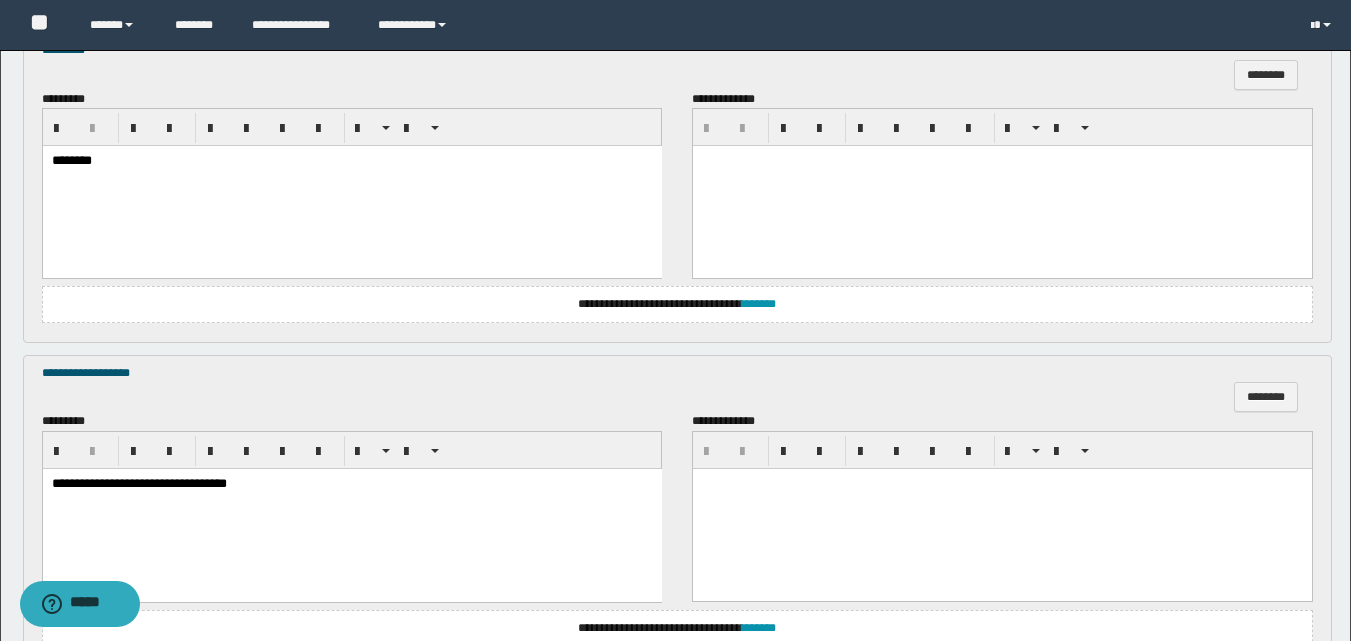 scroll, scrollTop: 1846, scrollLeft: 0, axis: vertical 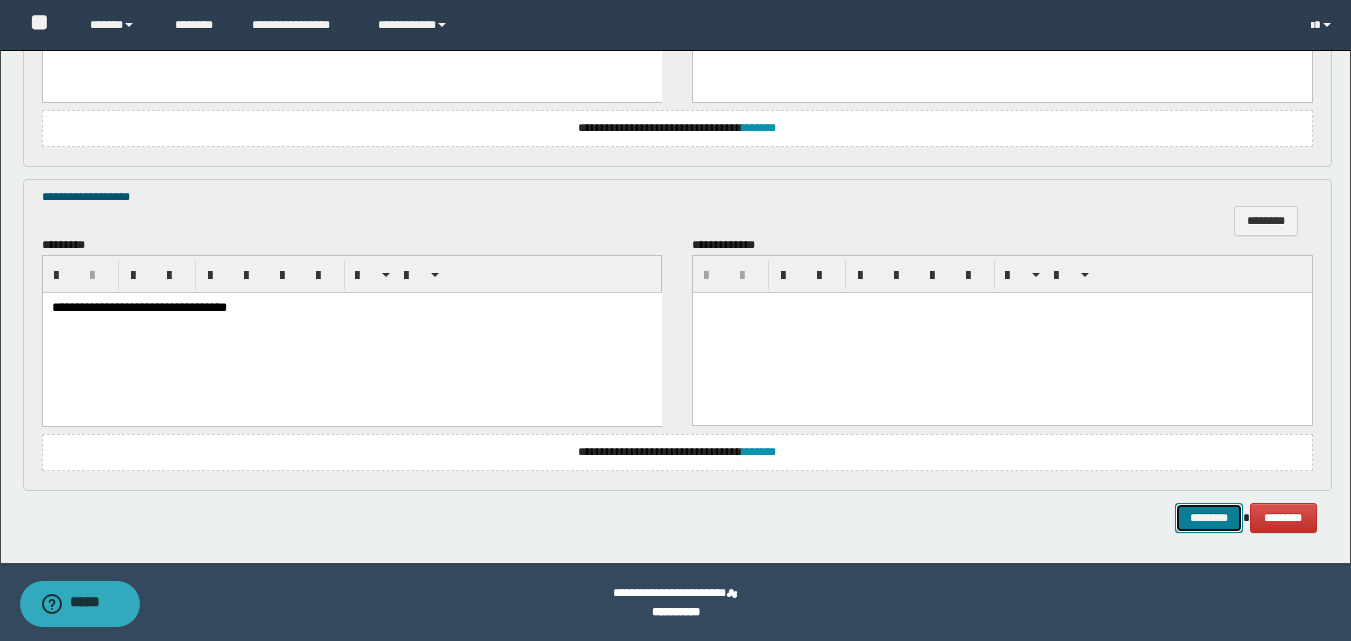click on "********" at bounding box center (1209, 518) 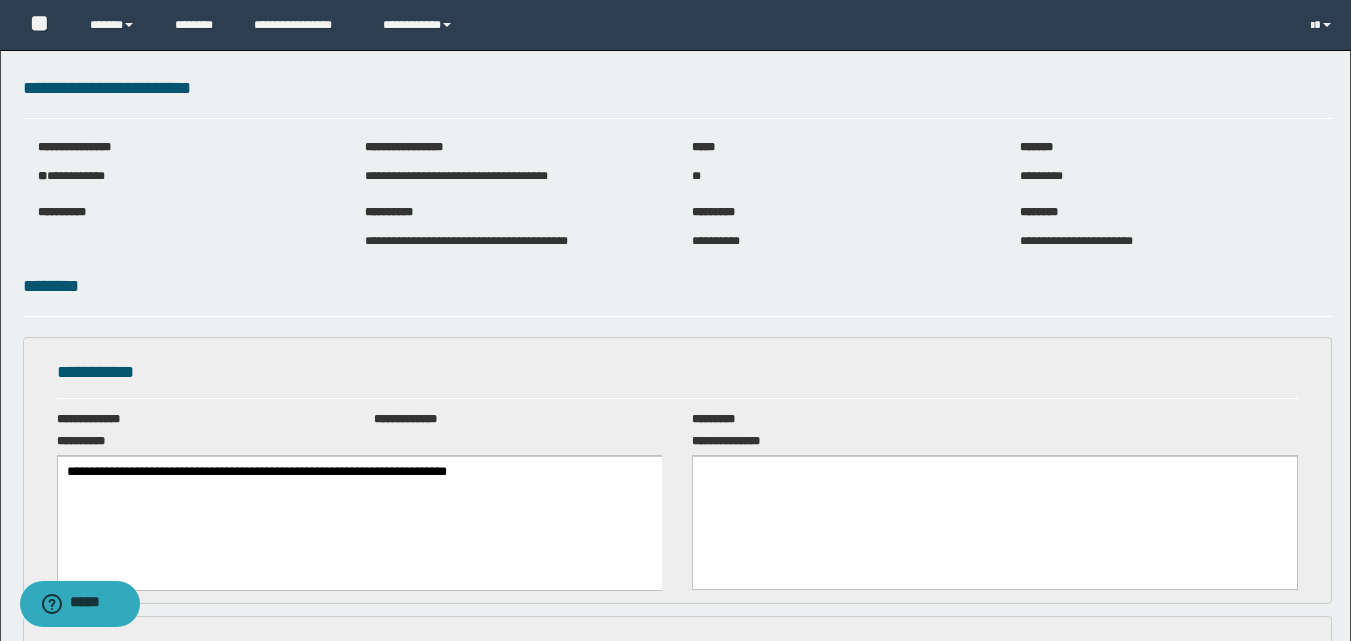 scroll, scrollTop: 0, scrollLeft: 0, axis: both 